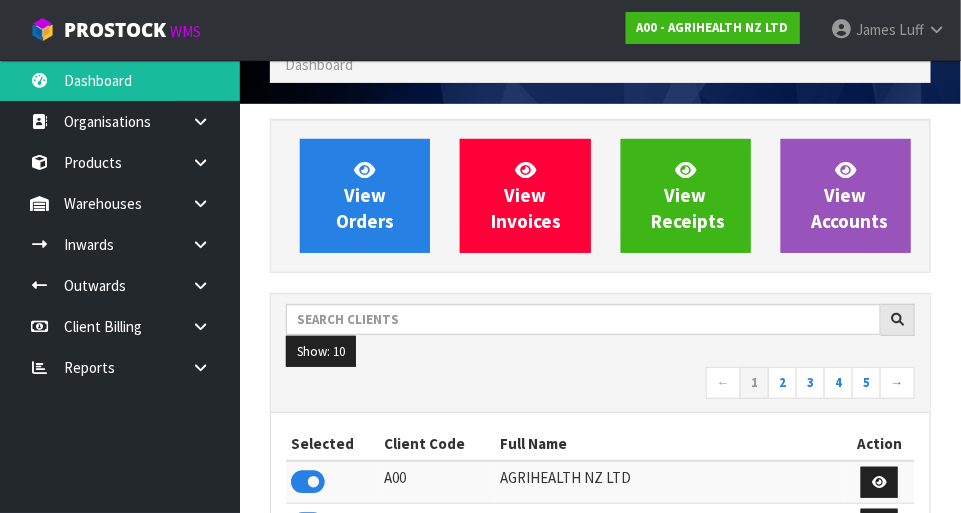 scroll, scrollTop: 0, scrollLeft: 0, axis: both 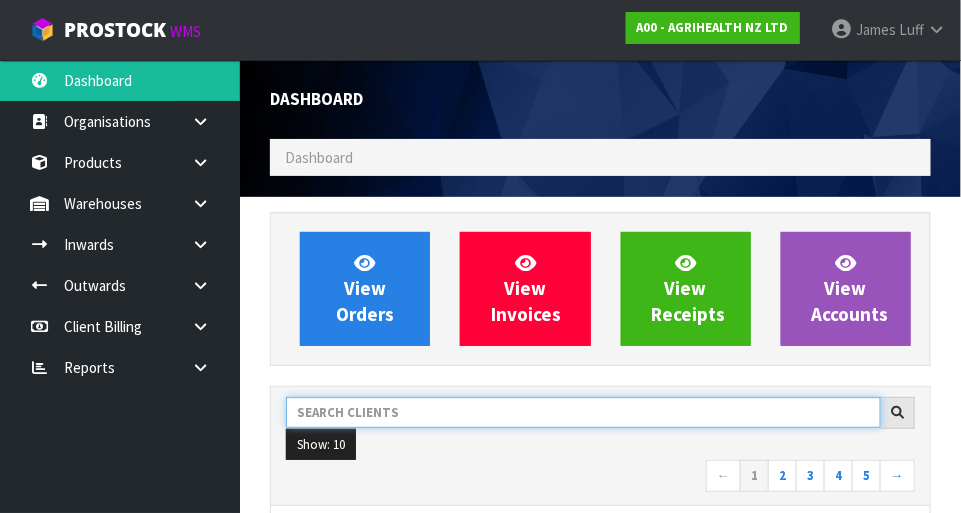 click at bounding box center [583, 412] 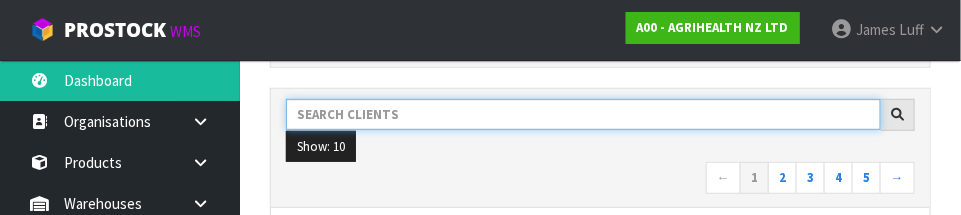 scroll, scrollTop: 293, scrollLeft: 0, axis: vertical 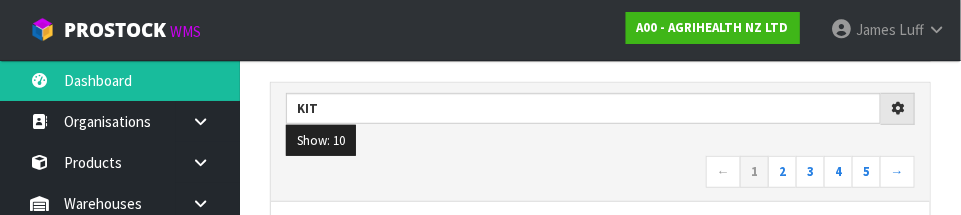 click on "←
1 2 3 4 5
→" at bounding box center (600, 173) 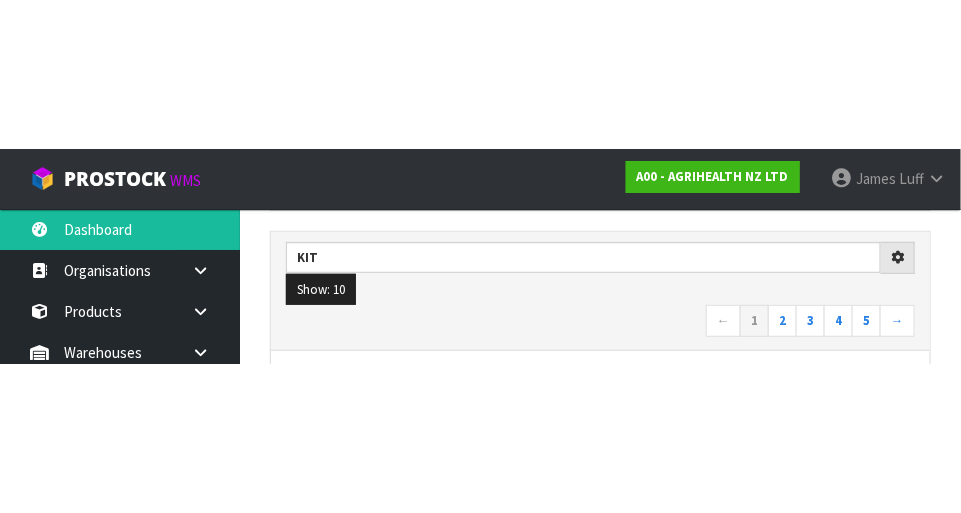 scroll, scrollTop: 303, scrollLeft: 0, axis: vertical 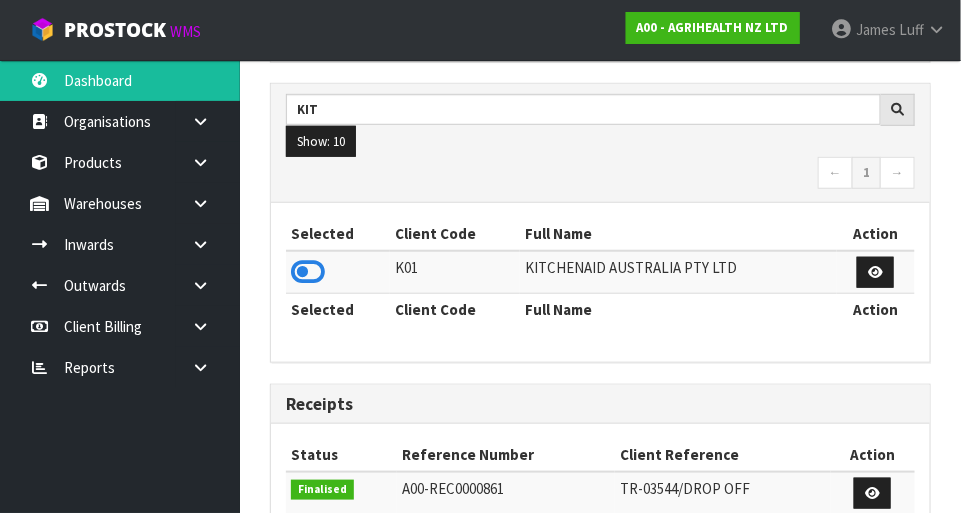 click at bounding box center [308, 272] 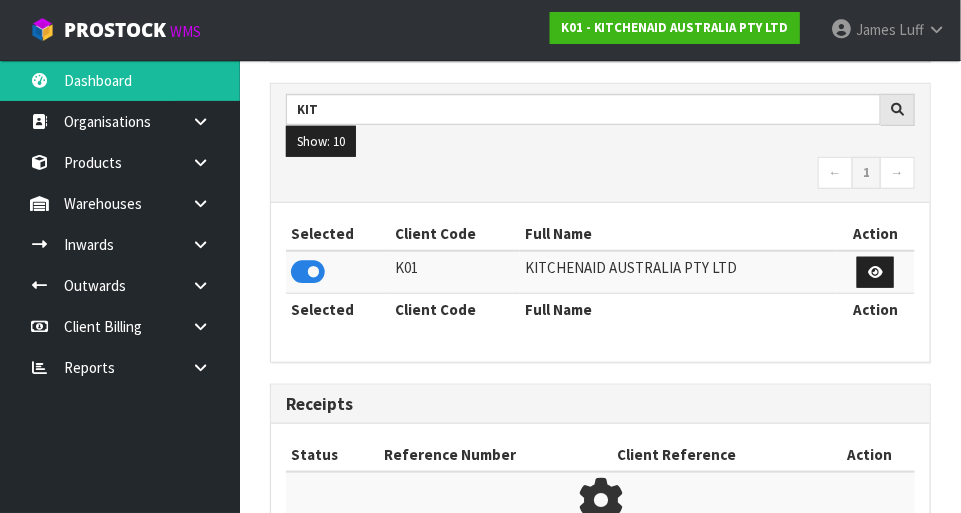 scroll, scrollTop: 1312, scrollLeft: 691, axis: both 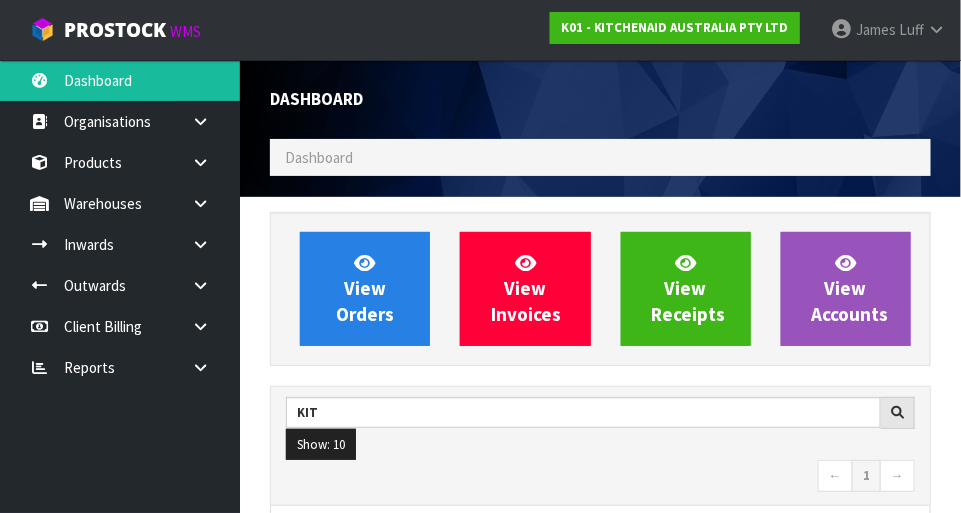 click at bounding box center (208, 203) 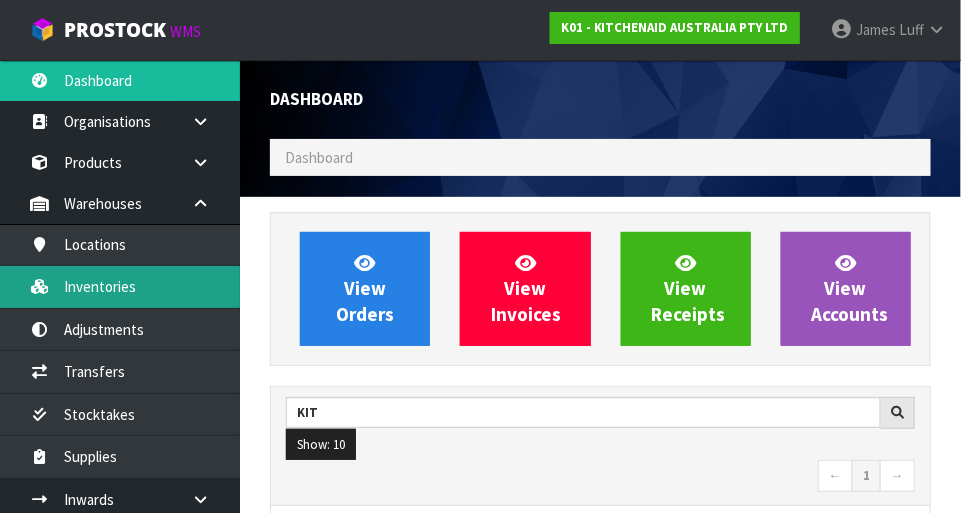 click on "Inventories" at bounding box center (120, 286) 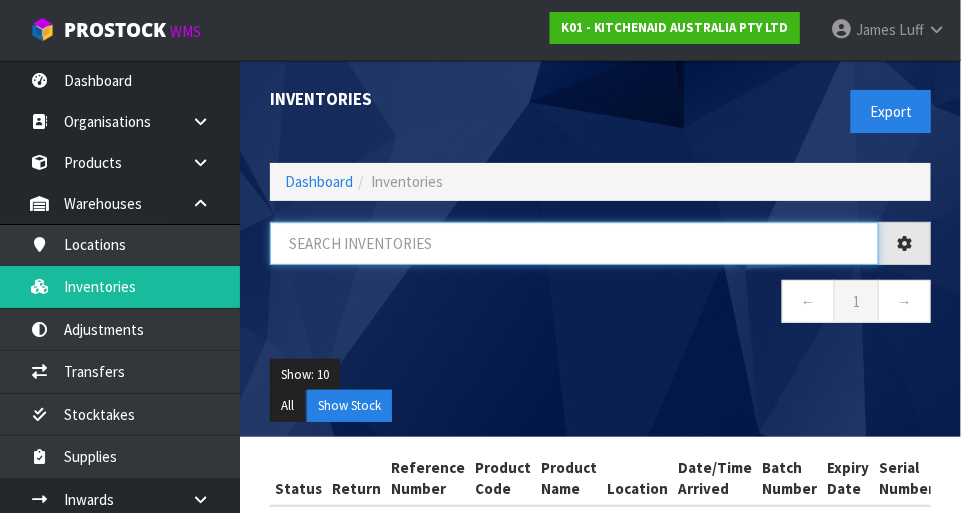 click at bounding box center (574, 243) 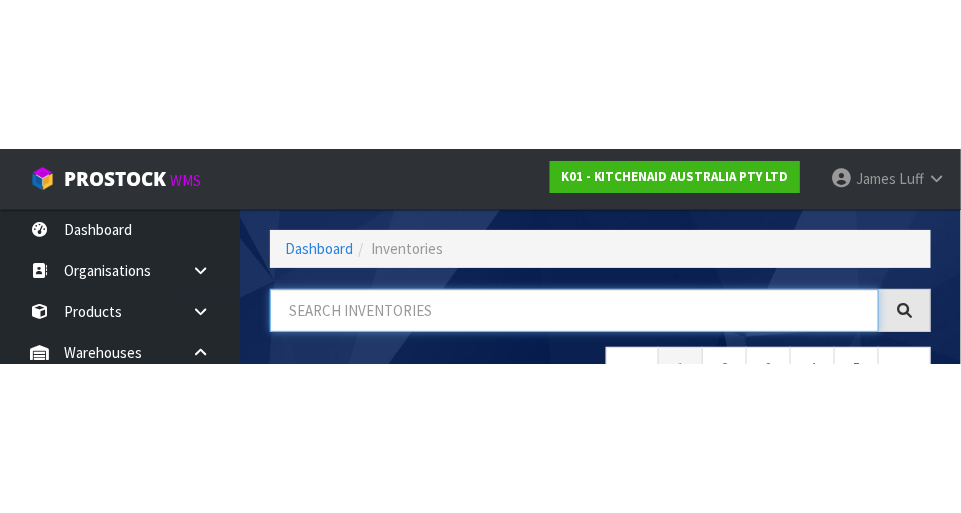 scroll, scrollTop: 135, scrollLeft: 0, axis: vertical 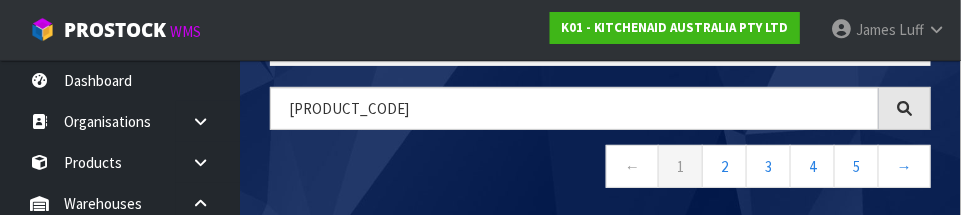 click on "←
1 2 3 4 5
→" at bounding box center [600, 169] 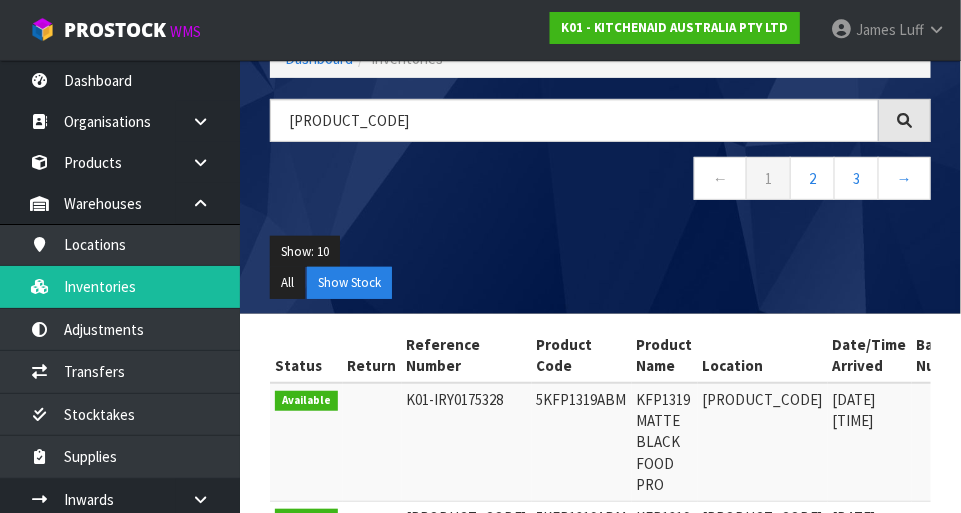 scroll, scrollTop: 123, scrollLeft: 0, axis: vertical 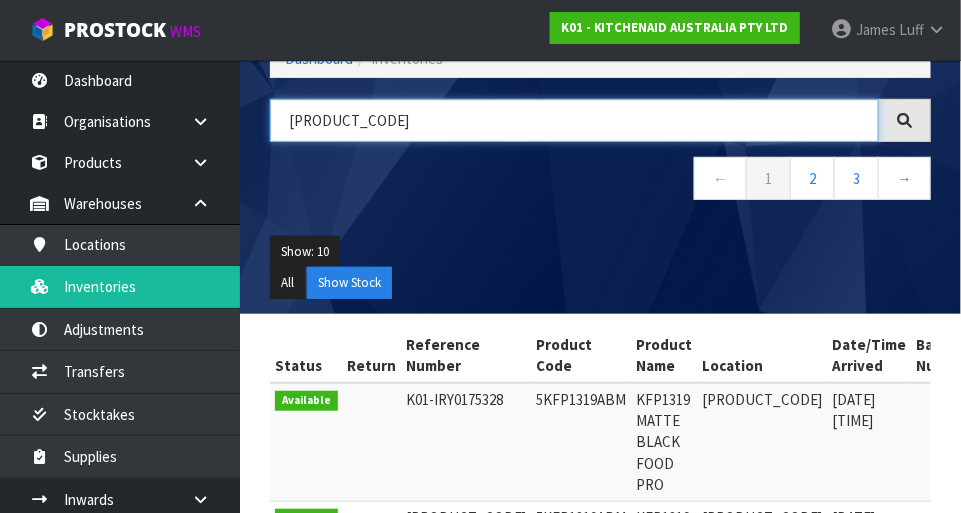 click on "[PRODUCT_CODE]" at bounding box center (574, 120) 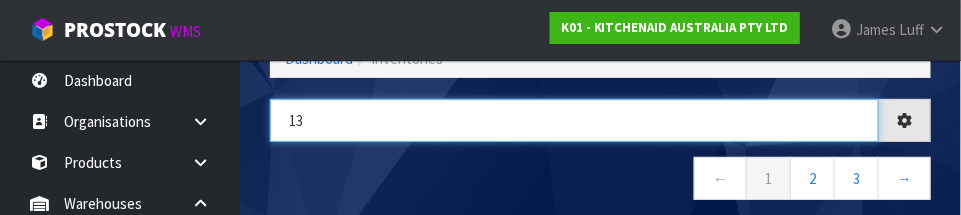 type on "1" 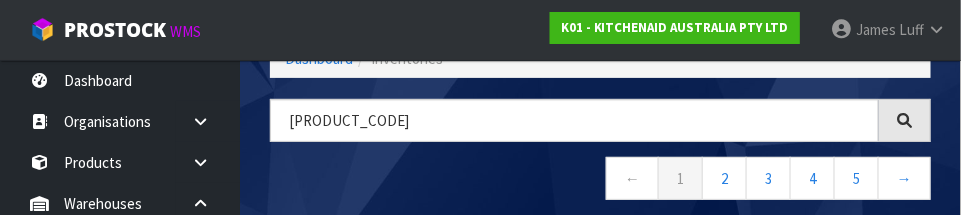 click on "←
1 2 3 4 5
→" at bounding box center [600, 181] 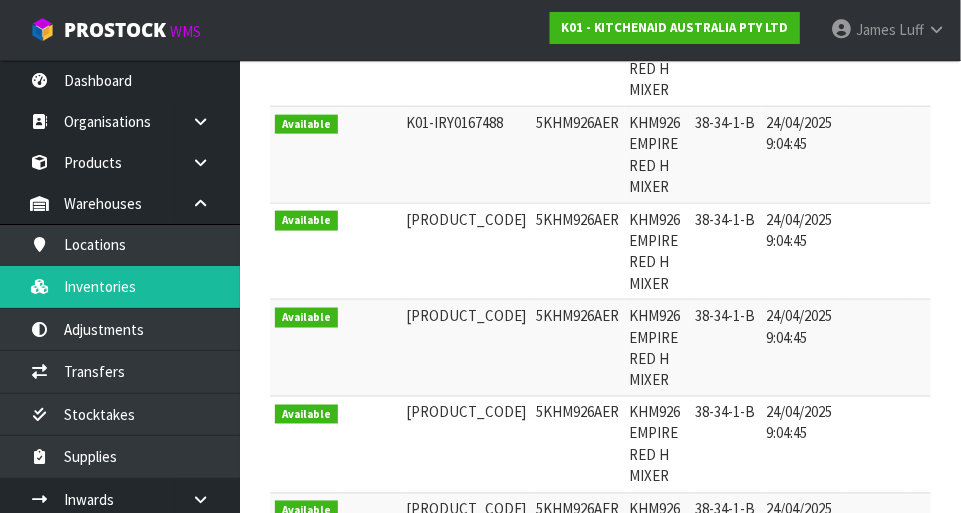 scroll, scrollTop: 816, scrollLeft: 0, axis: vertical 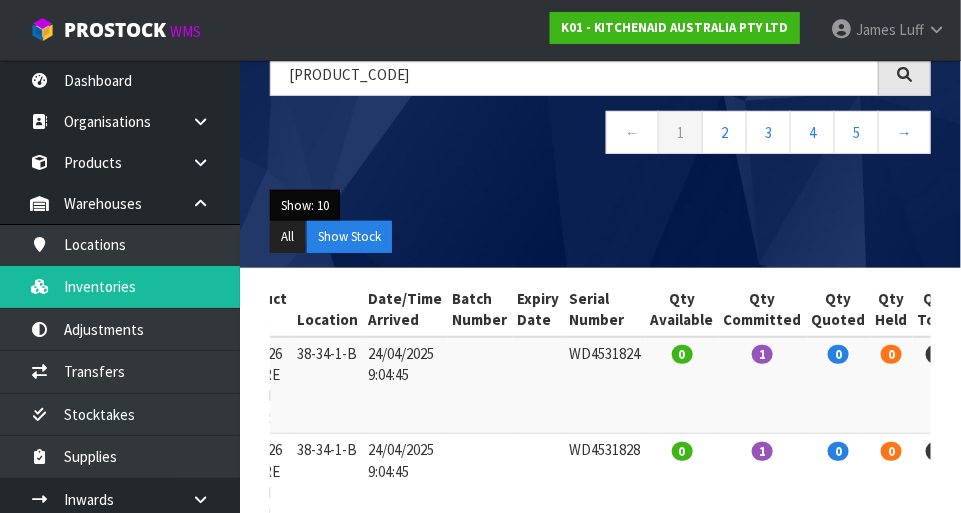 click on "Show: 10" at bounding box center (305, 206) 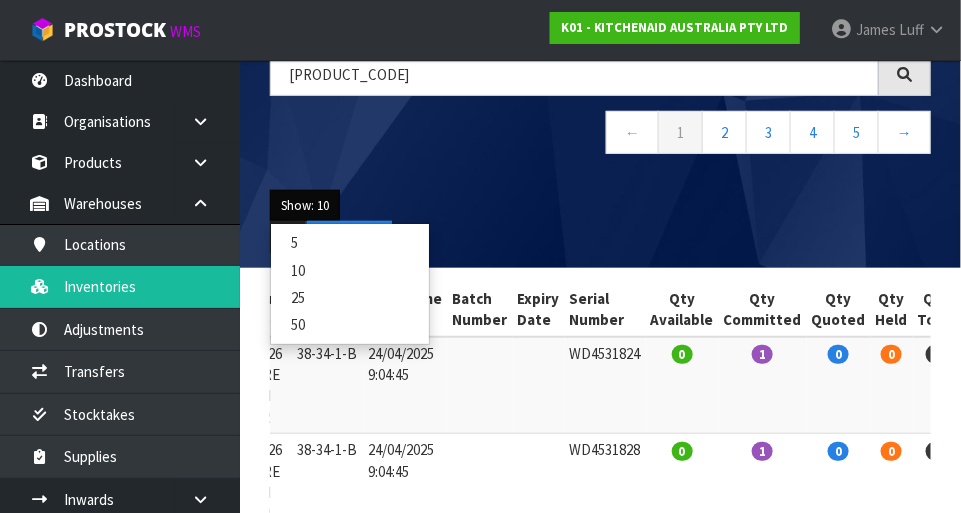 click on "50" at bounding box center [350, 324] 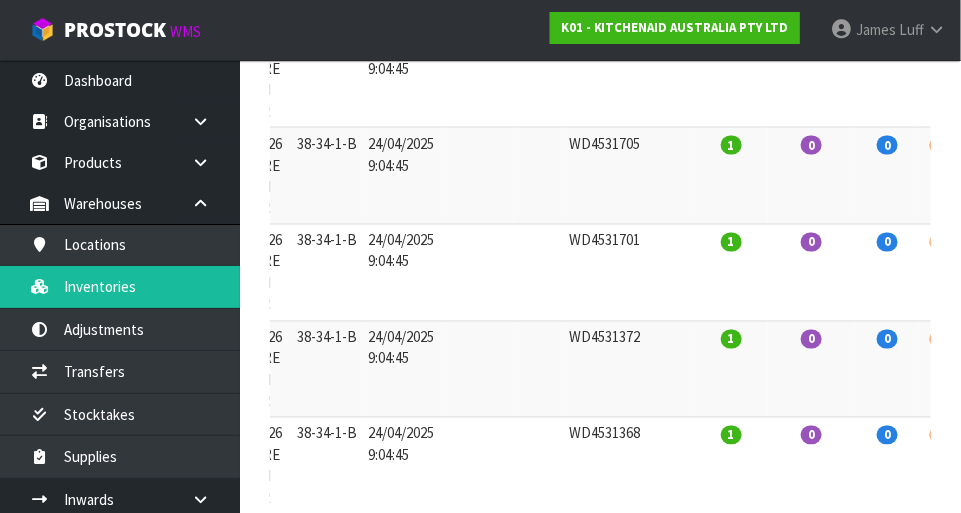 scroll, scrollTop: 0, scrollLeft: 0, axis: both 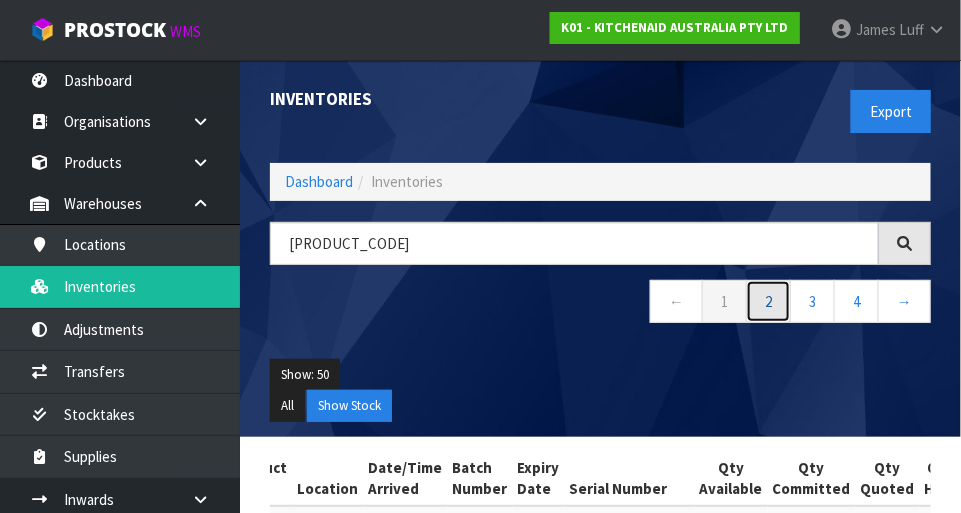 click on "2" at bounding box center [768, 301] 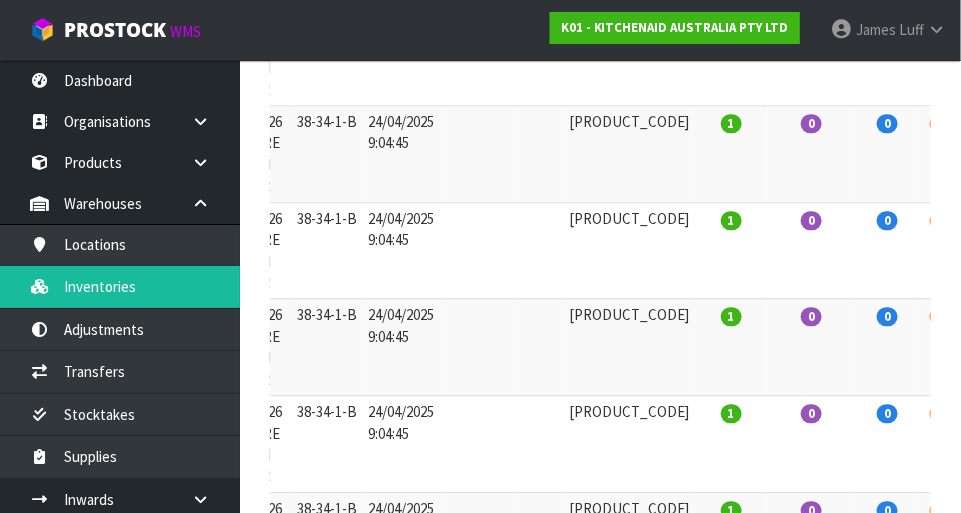 scroll, scrollTop: 0, scrollLeft: 0, axis: both 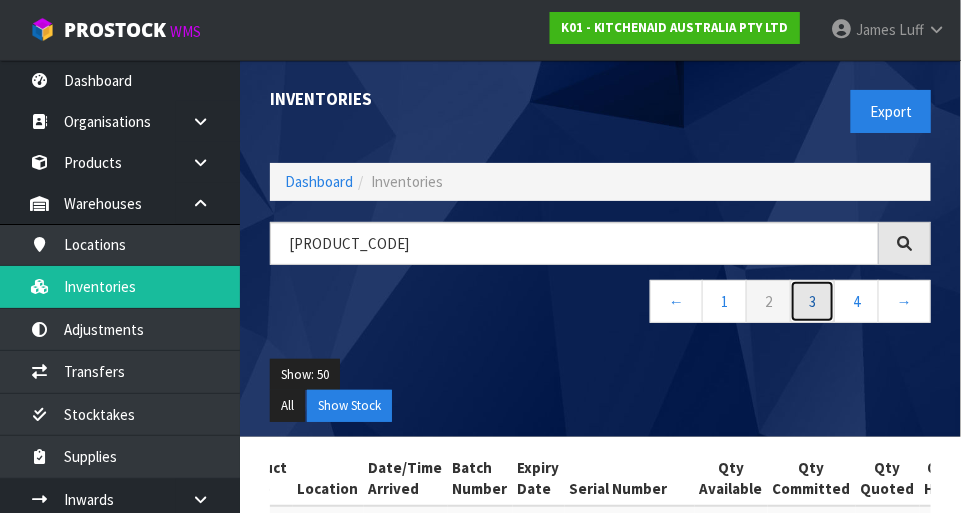 click on "3" at bounding box center [812, 301] 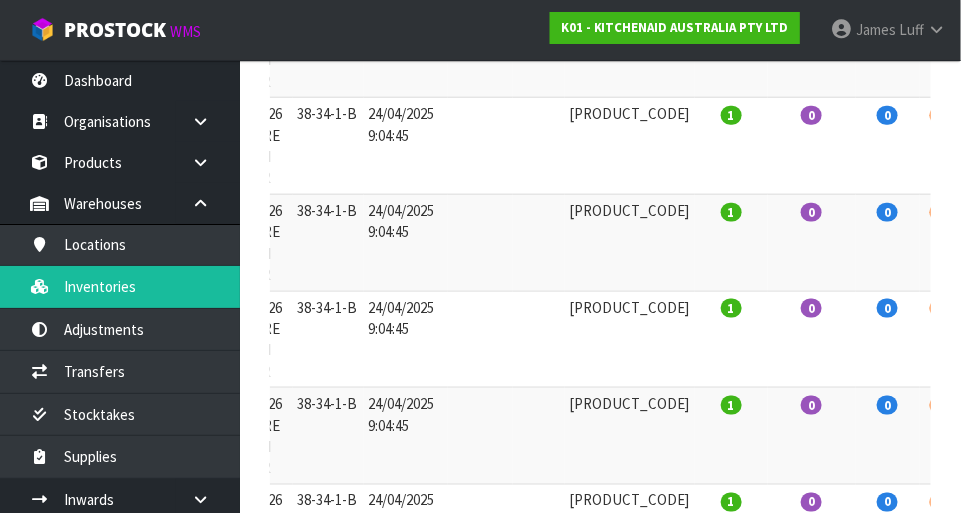 scroll, scrollTop: 508, scrollLeft: 0, axis: vertical 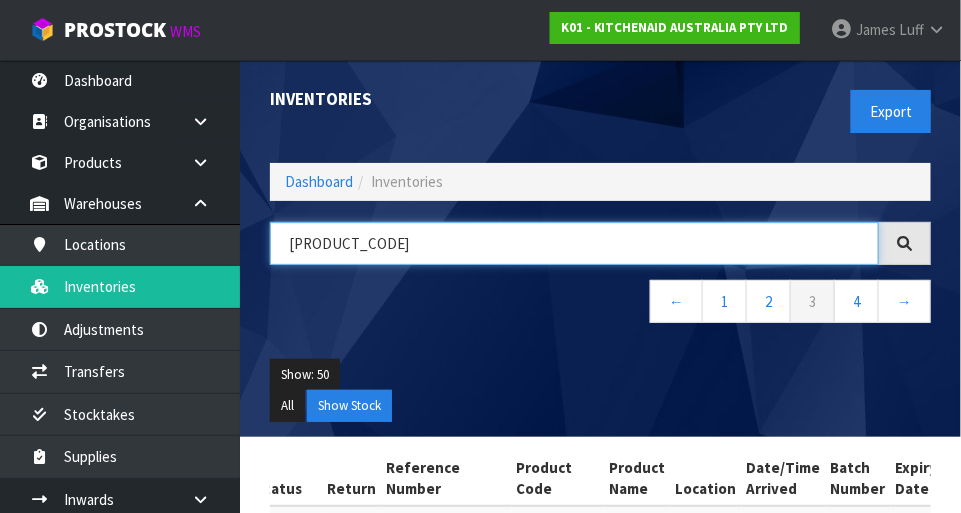 click on "[PRODUCT_CODE]" at bounding box center [574, 243] 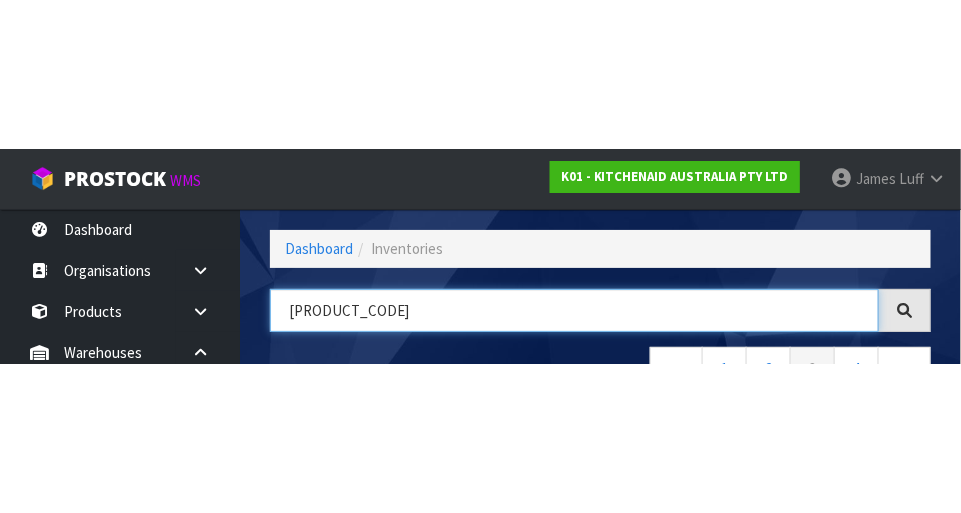 scroll, scrollTop: 135, scrollLeft: 0, axis: vertical 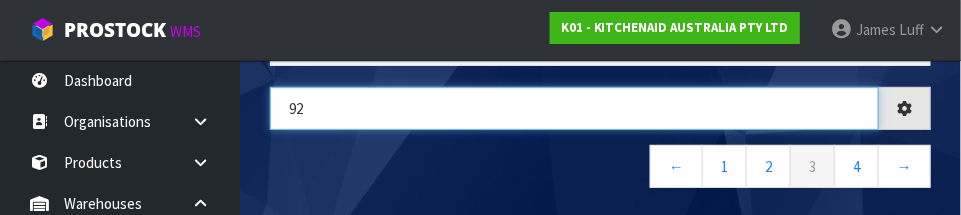 type on "9" 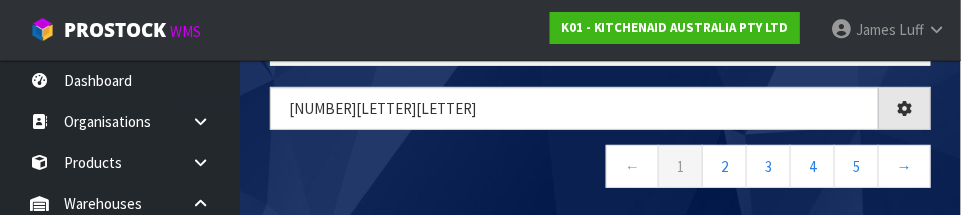 click on "←
1 2 3 4 5
→" at bounding box center (600, 169) 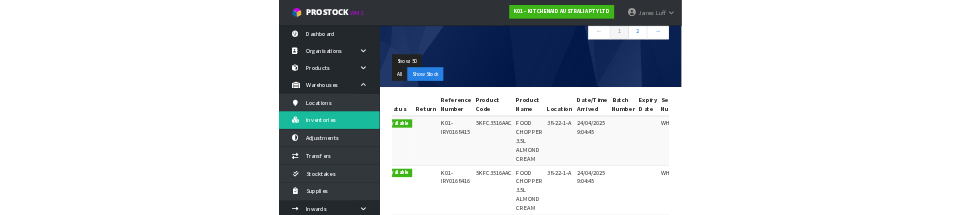 scroll, scrollTop: 0, scrollLeft: 0, axis: both 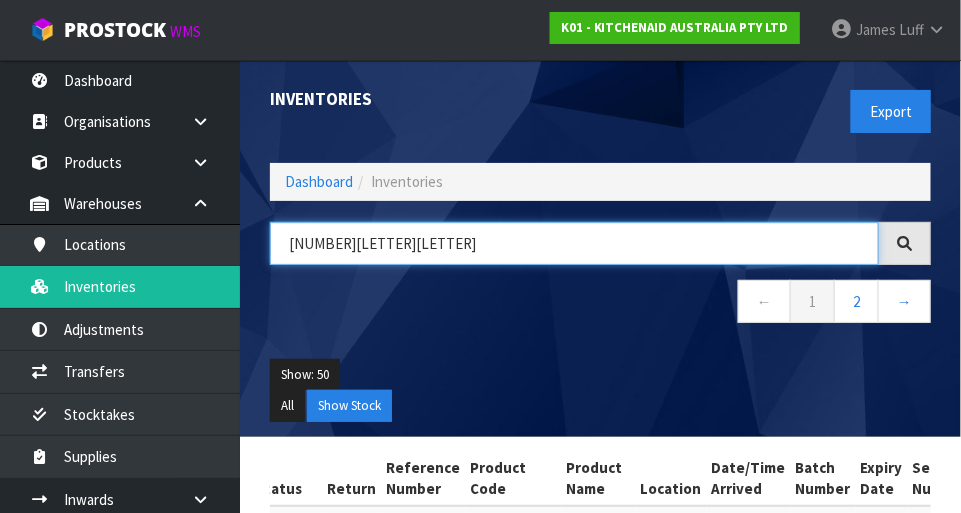 click on "[NUMBER][LETTER][LETTER]" at bounding box center [574, 243] 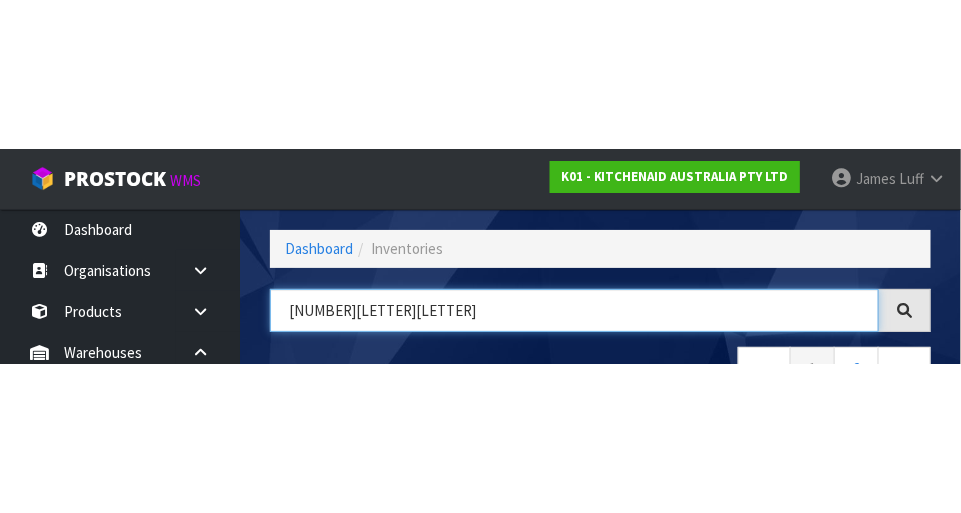 scroll, scrollTop: 135, scrollLeft: 0, axis: vertical 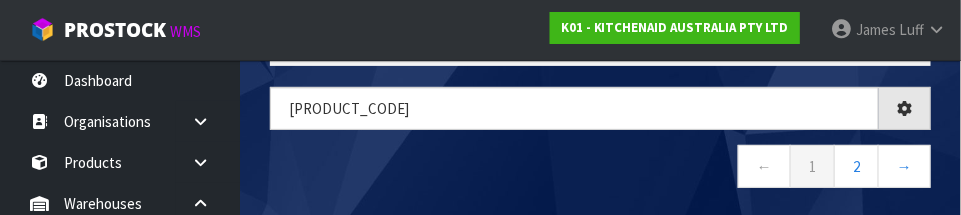 click on "←
1 2
→" at bounding box center (600, 169) 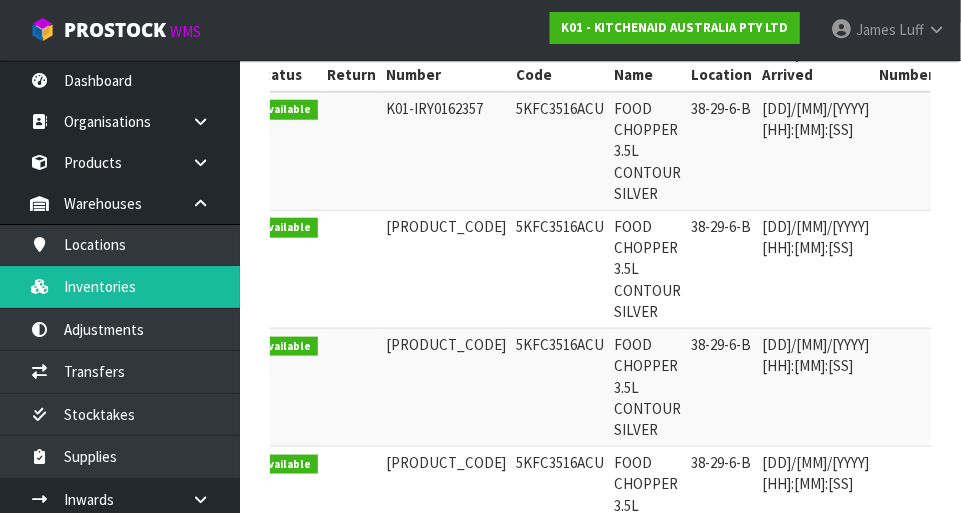 scroll, scrollTop: 0, scrollLeft: 0, axis: both 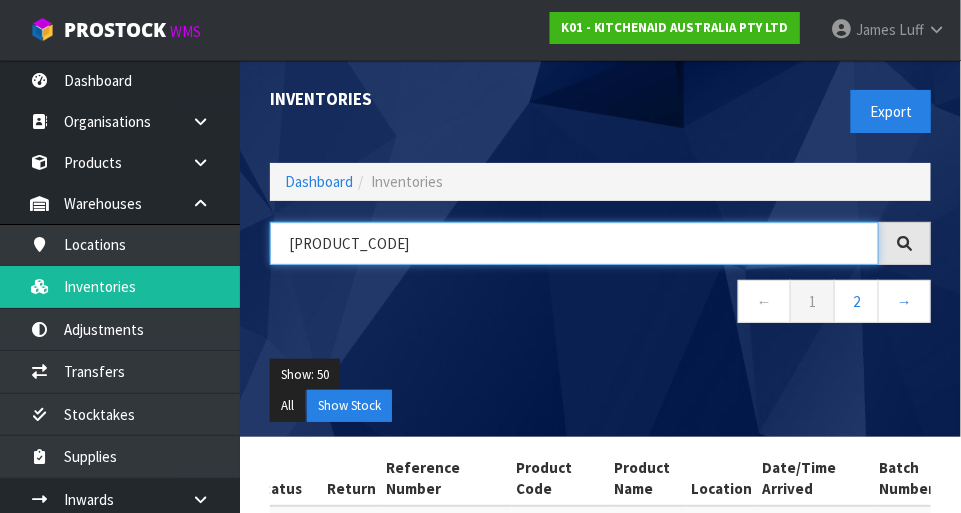 click on "[PRODUCT_CODE]" at bounding box center [574, 243] 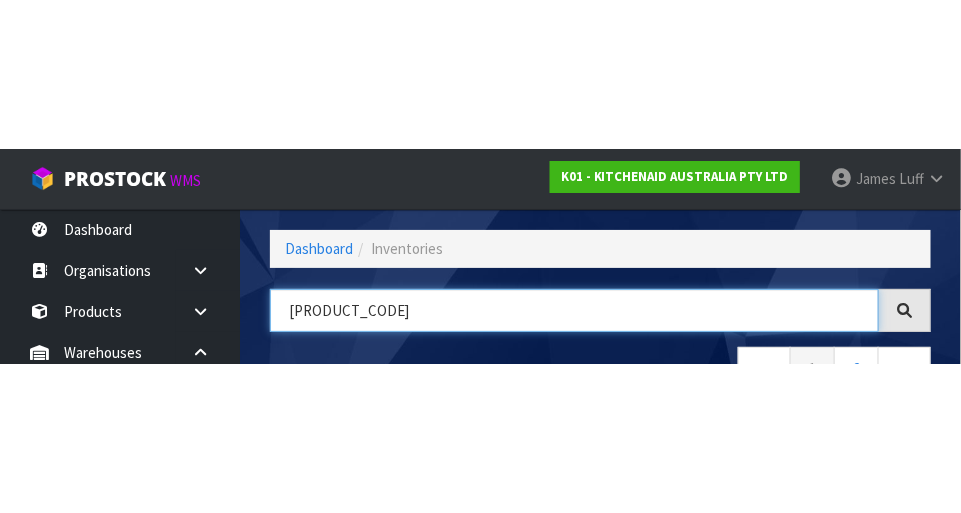scroll, scrollTop: 135, scrollLeft: 0, axis: vertical 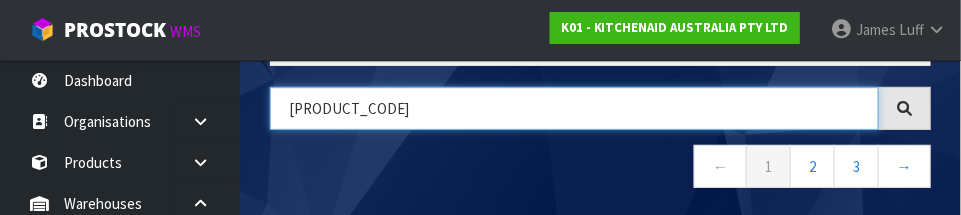 type on "[PRODUCT_CODE]" 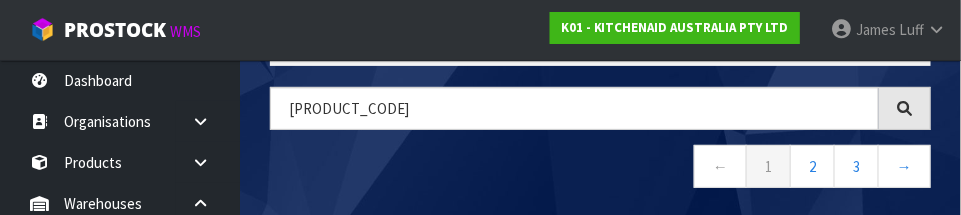 click on "←
1 2 3
→" at bounding box center (600, 169) 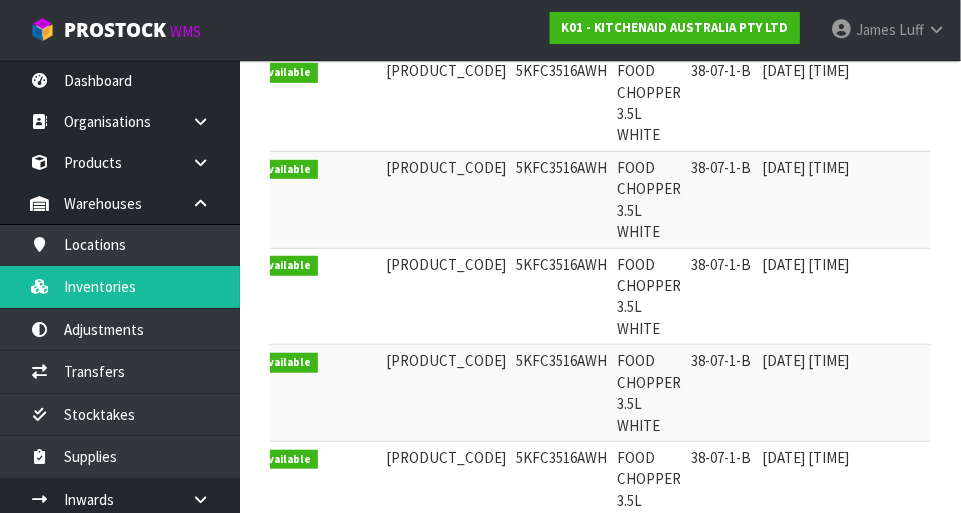 scroll, scrollTop: 2115, scrollLeft: 0, axis: vertical 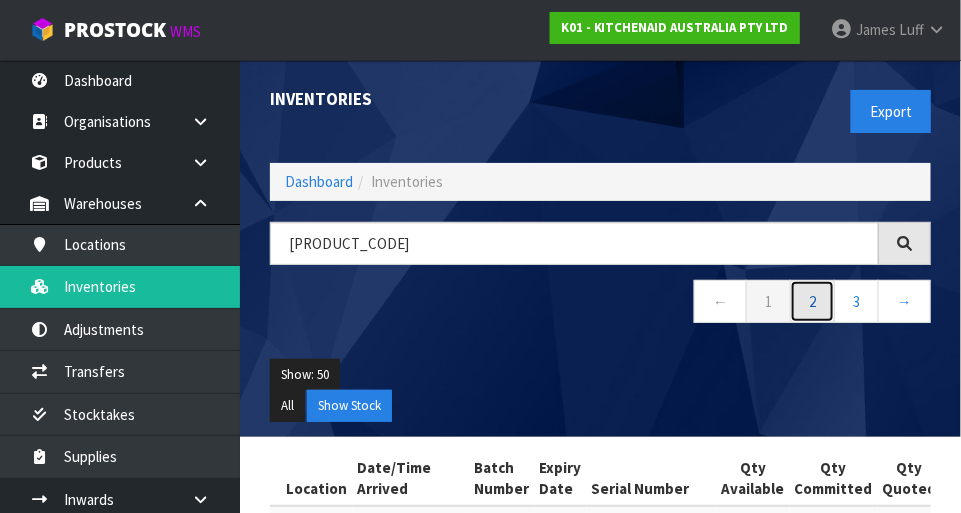 click on "2" at bounding box center [812, 301] 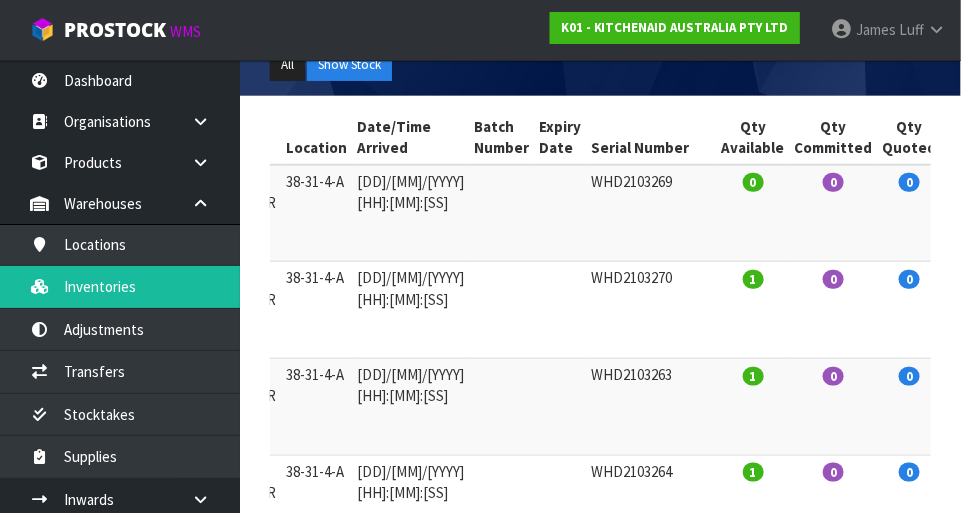 click at bounding box center [1058, 477] 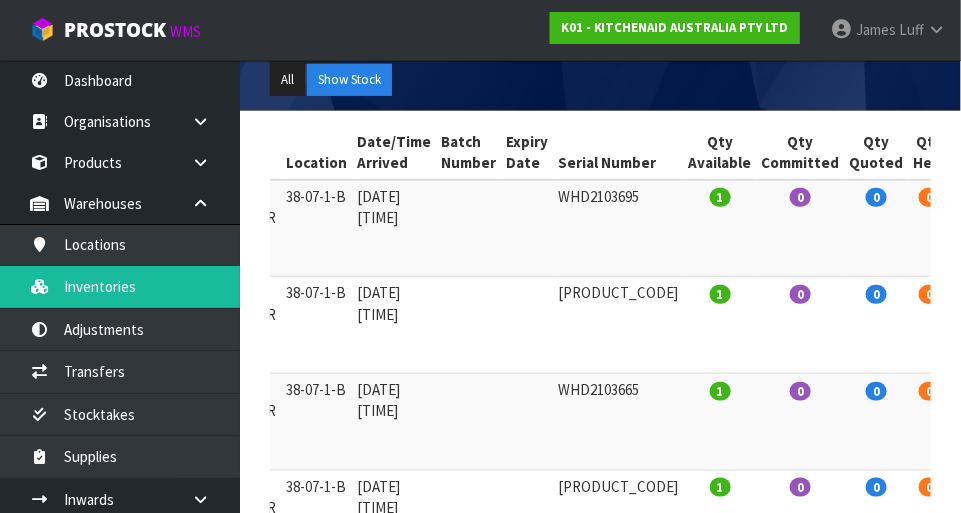scroll, scrollTop: 461, scrollLeft: 0, axis: vertical 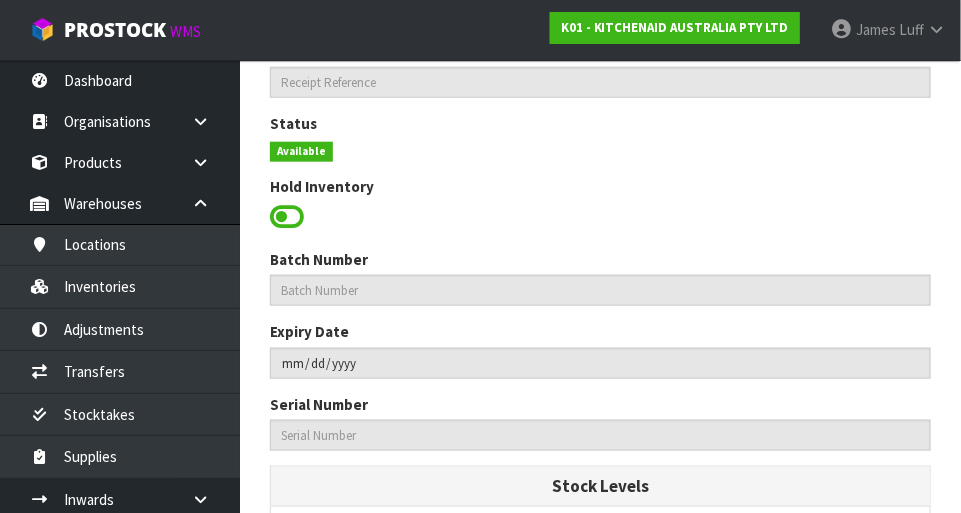 type on "5KFC3516AWH" 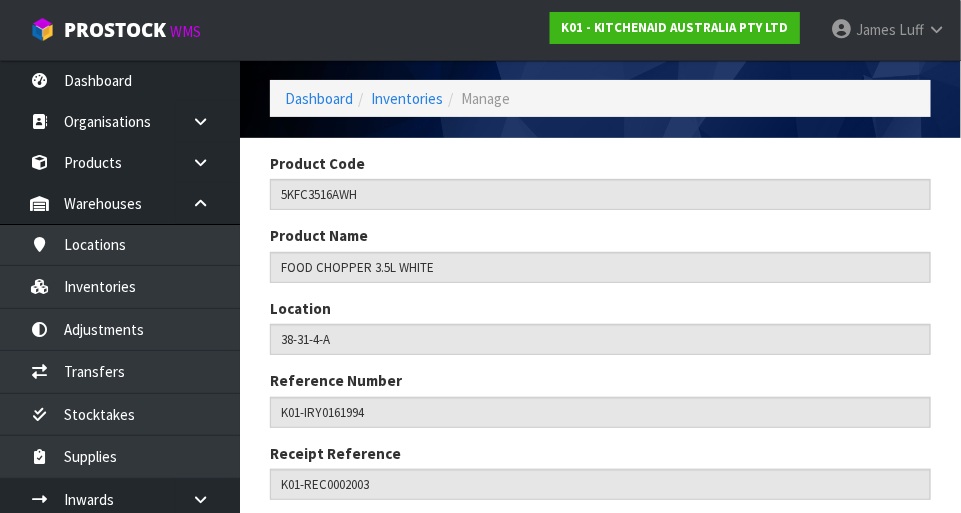 scroll, scrollTop: 0, scrollLeft: 0, axis: both 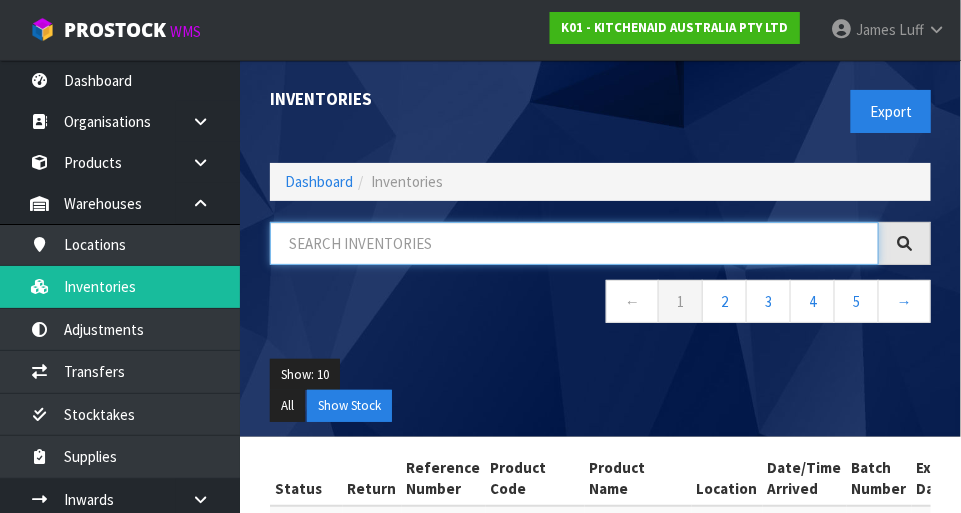 click at bounding box center [574, 243] 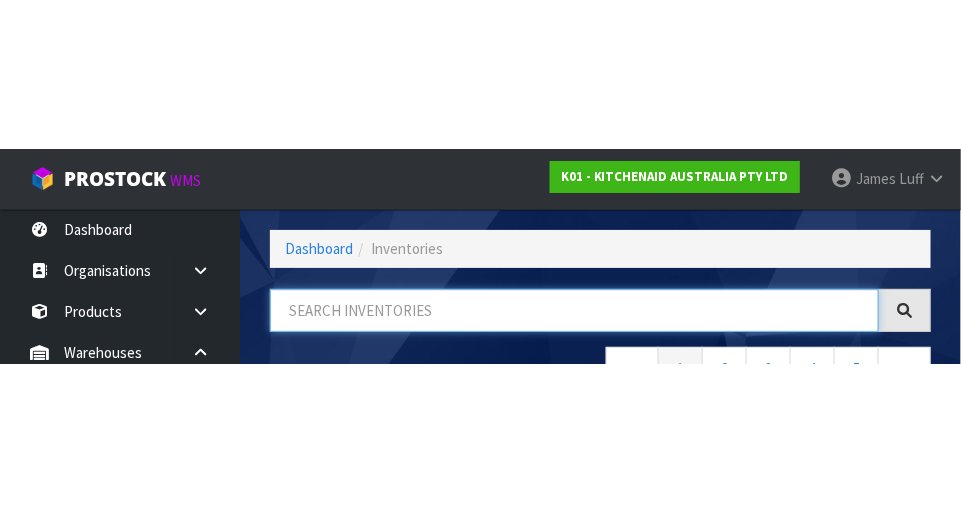 scroll, scrollTop: 135, scrollLeft: 0, axis: vertical 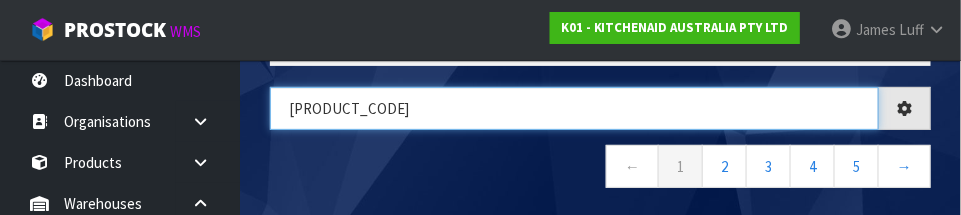 type on "[PRODUCT_CODE]" 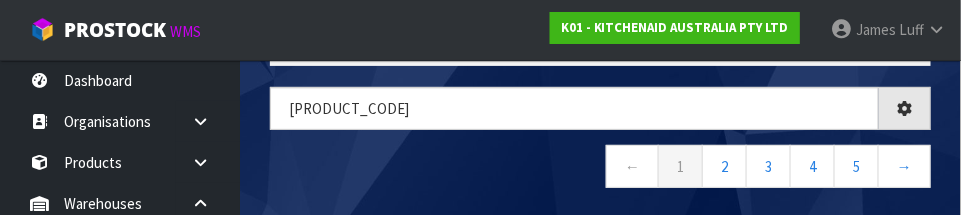 click on "←
1 2 3 4 5
→" at bounding box center (600, 169) 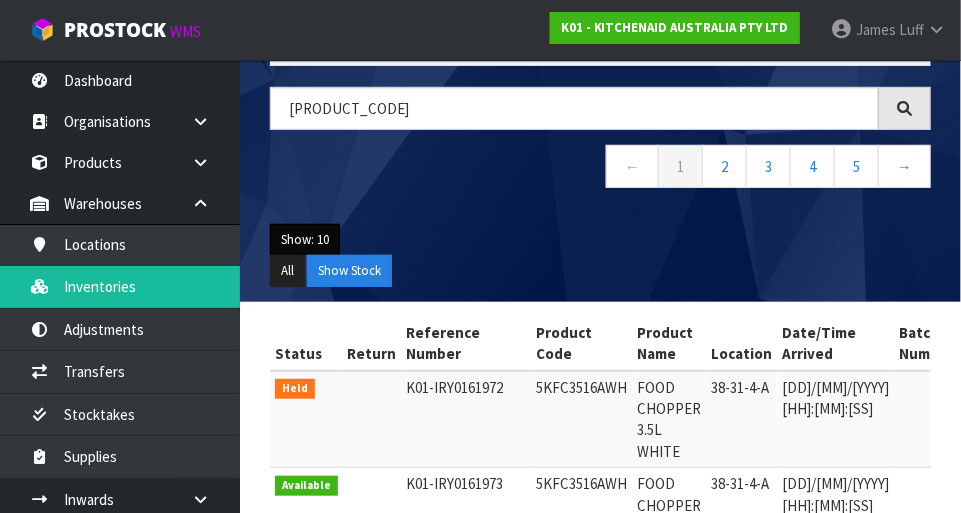 click on "Show: 10" at bounding box center (305, 240) 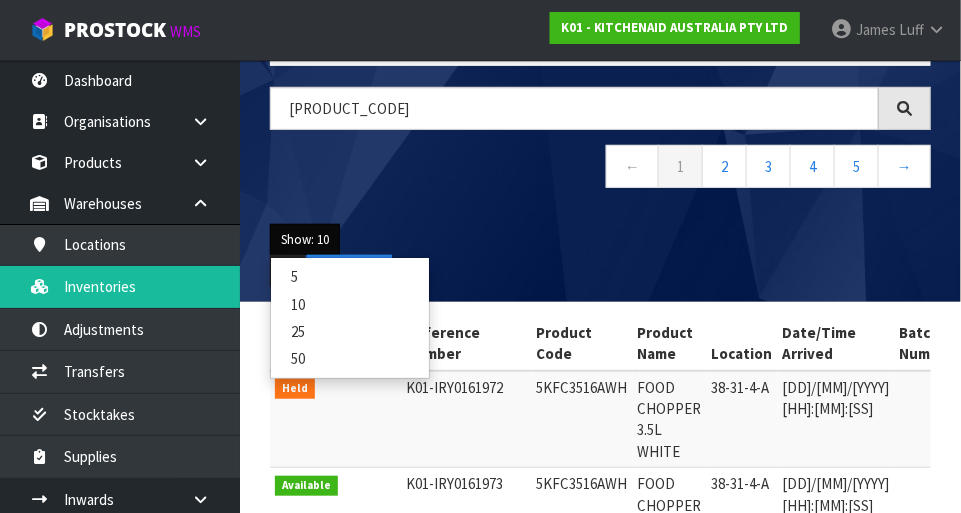 click on "50" at bounding box center [350, 358] 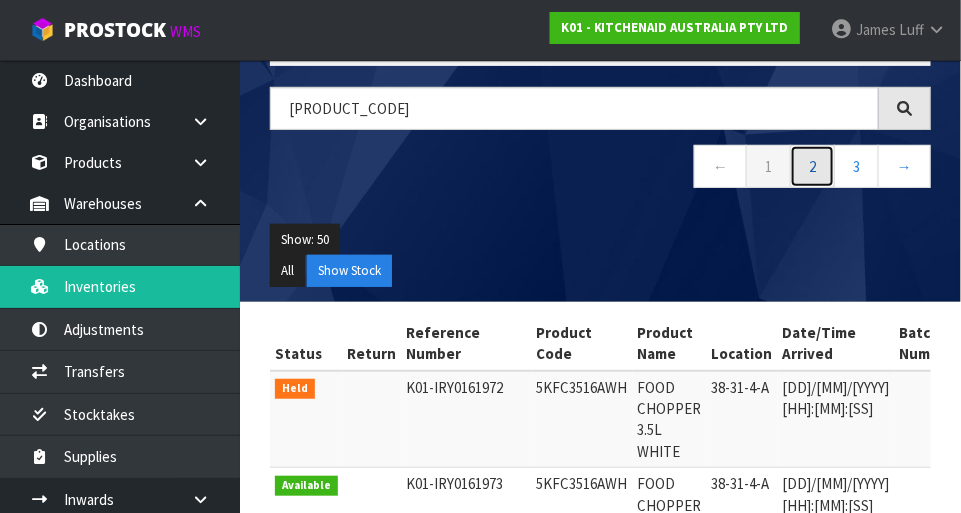 click on "2" at bounding box center (812, 166) 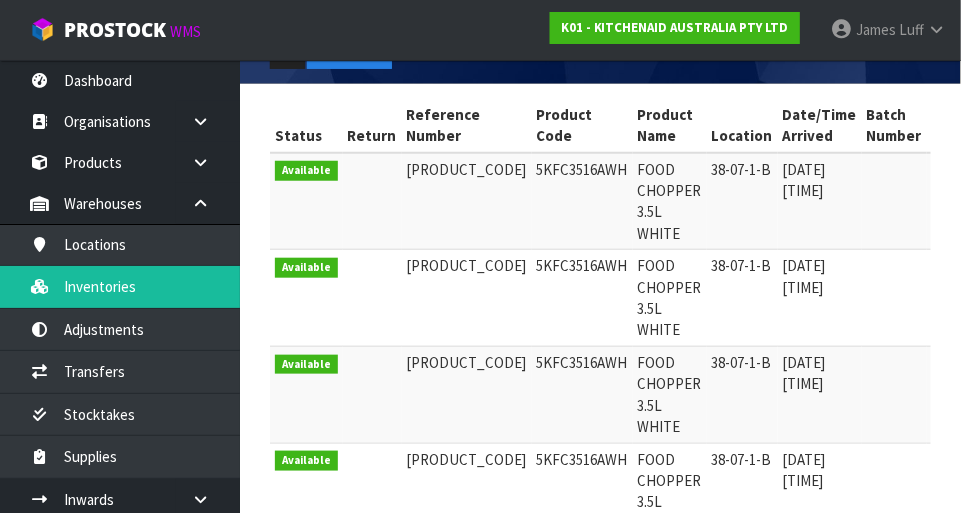 scroll, scrollTop: 355, scrollLeft: 0, axis: vertical 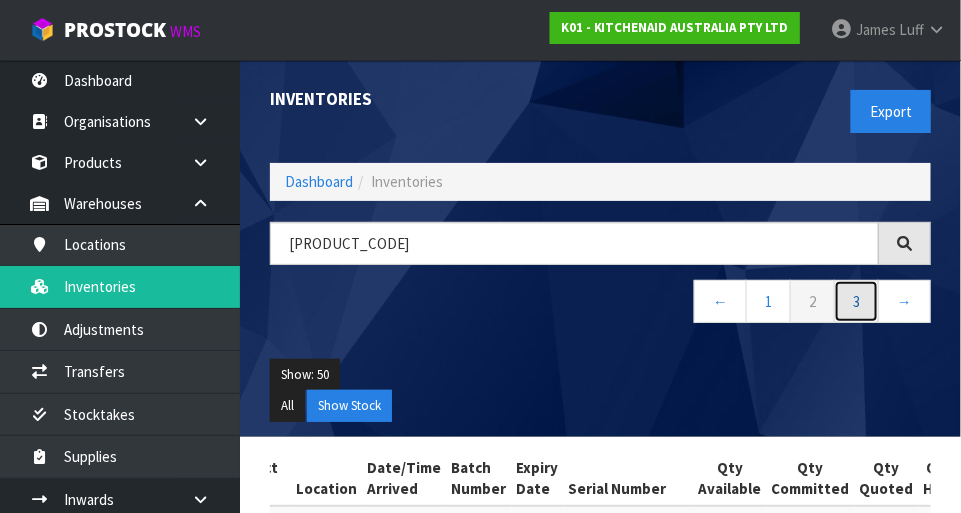 click on "3" at bounding box center (856, 301) 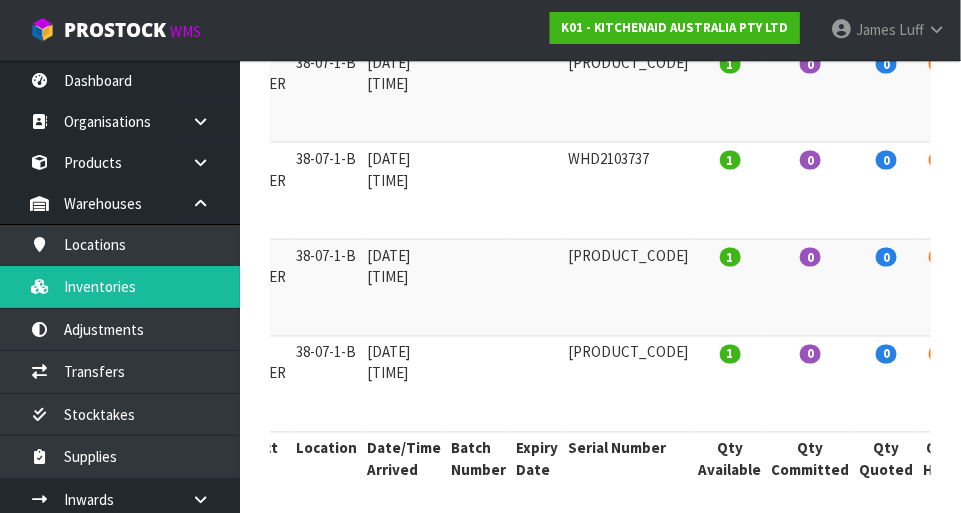 click on "0" at bounding box center [939, 354] 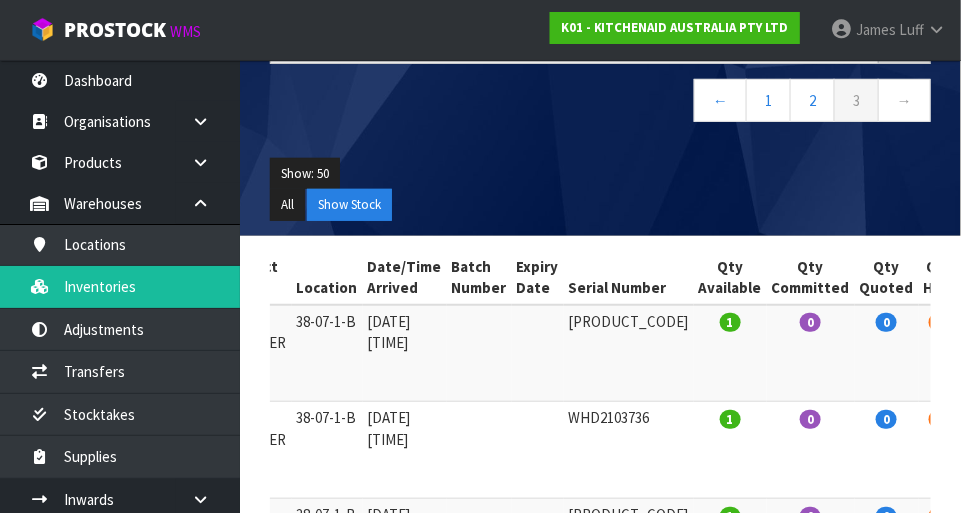 scroll, scrollTop: 0, scrollLeft: 0, axis: both 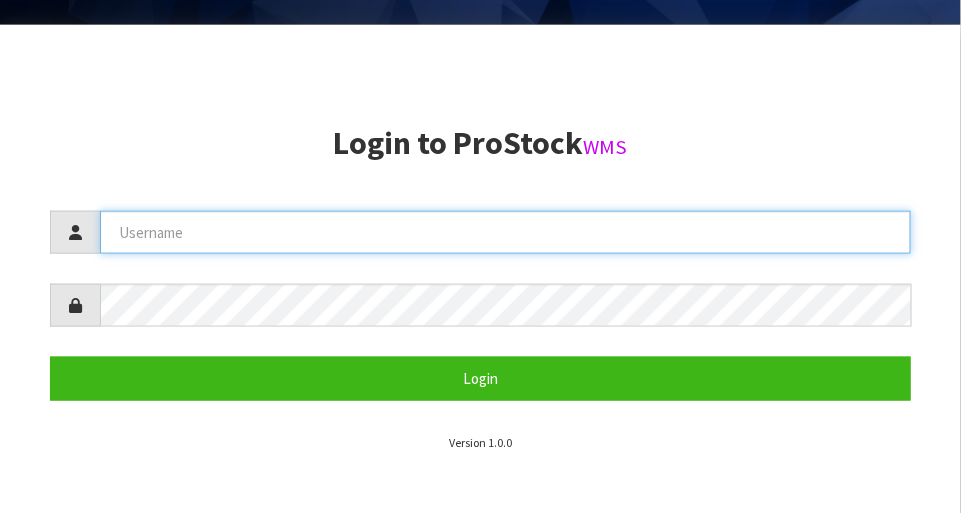 click at bounding box center [505, 232] 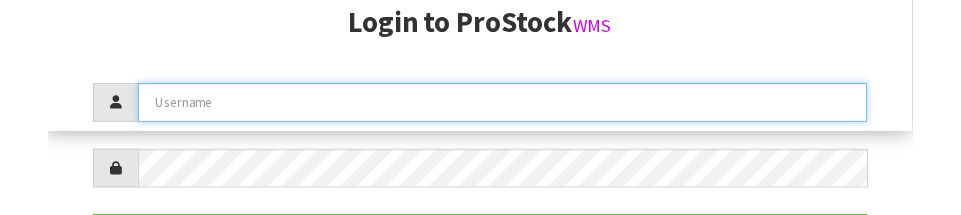 scroll, scrollTop: 302, scrollLeft: 0, axis: vertical 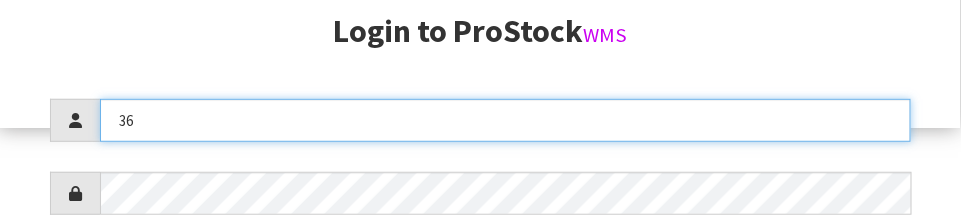type on "3" 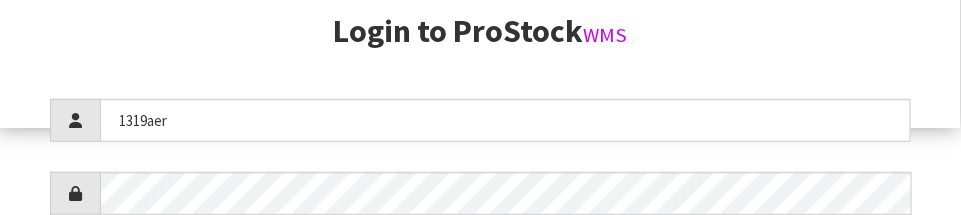 click on "Login to ProStock  WMS
[IDENTIFIER]
Login
Version 1.0.0" at bounding box center (480, 177) 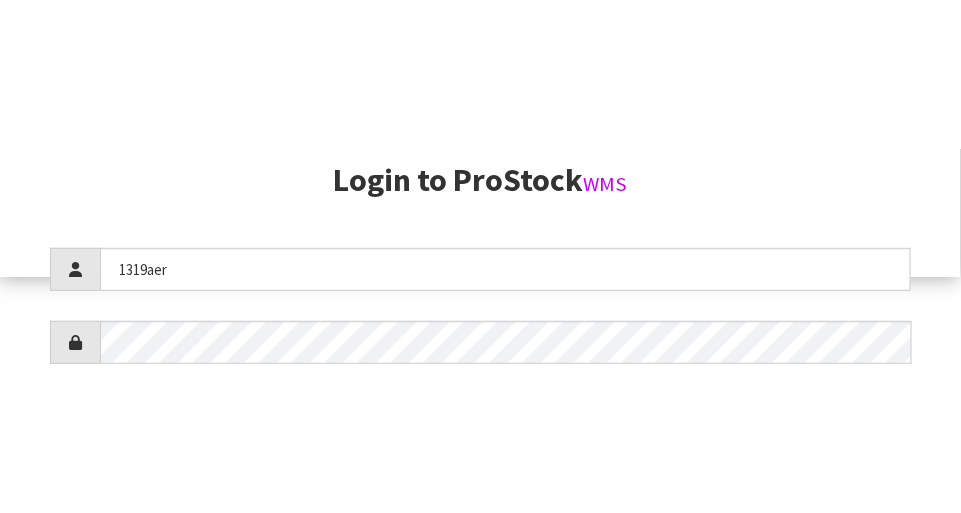 scroll, scrollTop: 513, scrollLeft: 0, axis: vertical 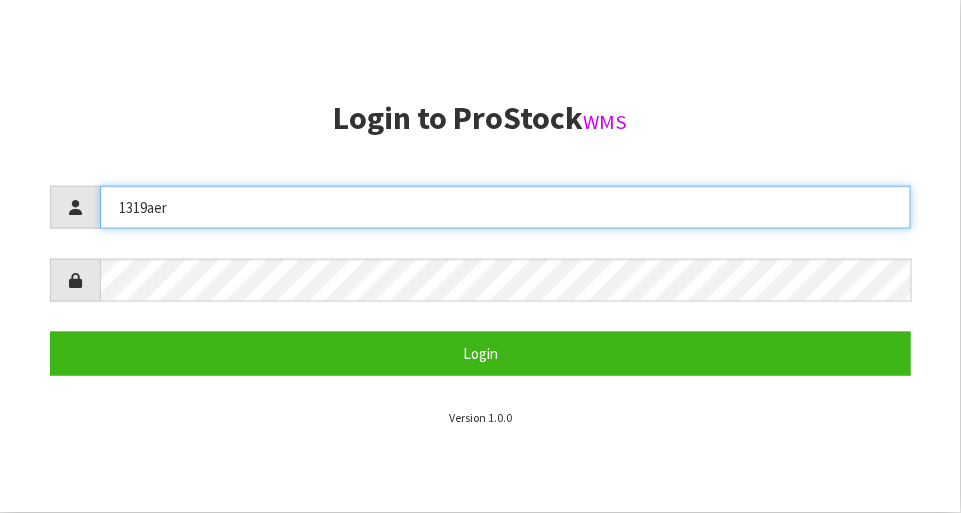 click on "1319aer" at bounding box center (505, 207) 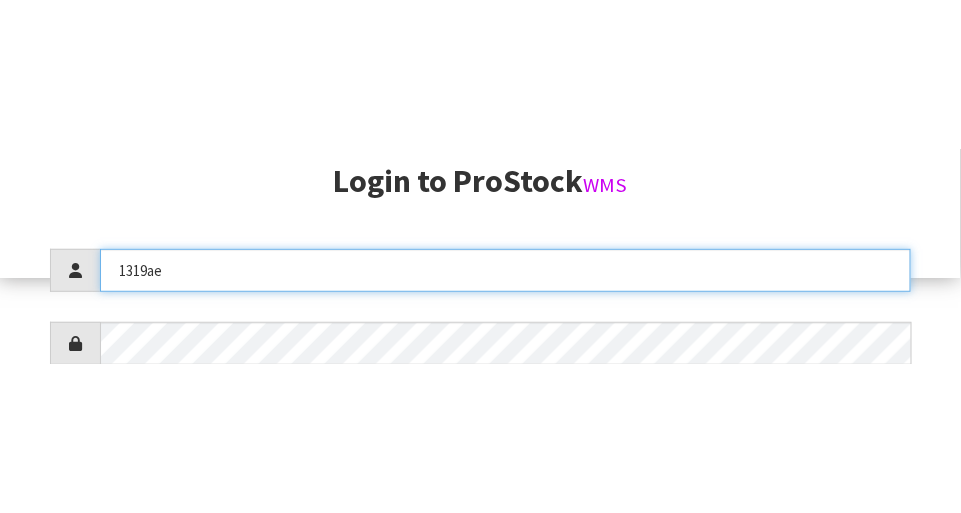 scroll, scrollTop: 217, scrollLeft: 0, axis: vertical 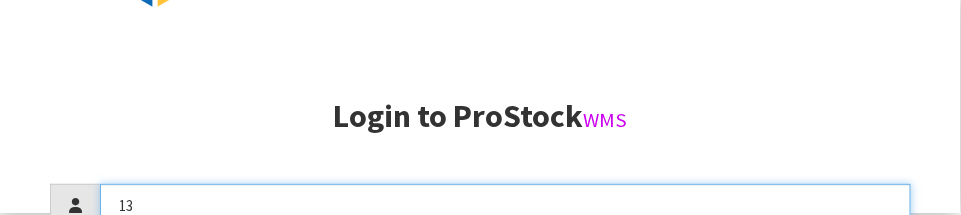 type on "1" 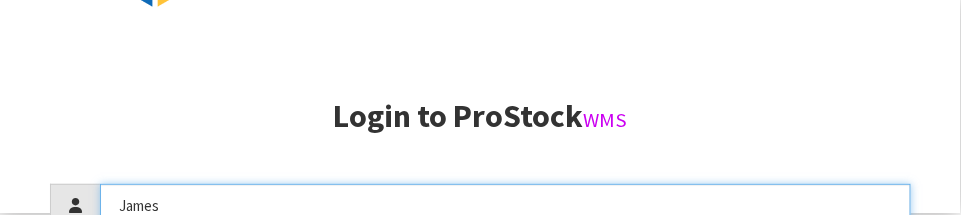 type on "James" 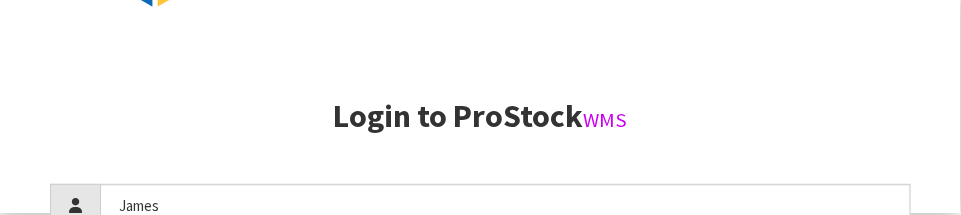 click on "Login to ProStock  WMS
[NAME]
Login
Version 1.0.0" at bounding box center [480, 262] 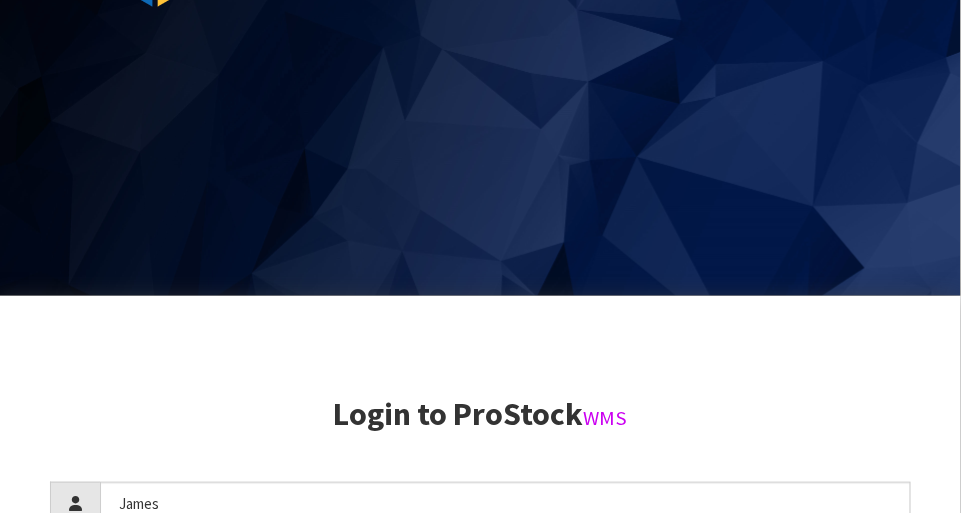 scroll, scrollTop: 513, scrollLeft: 0, axis: vertical 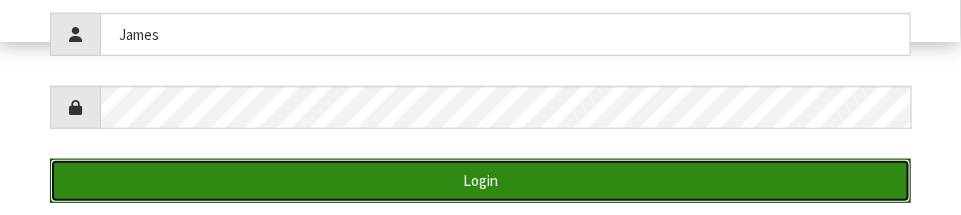 click on "Login" at bounding box center (480, 180) 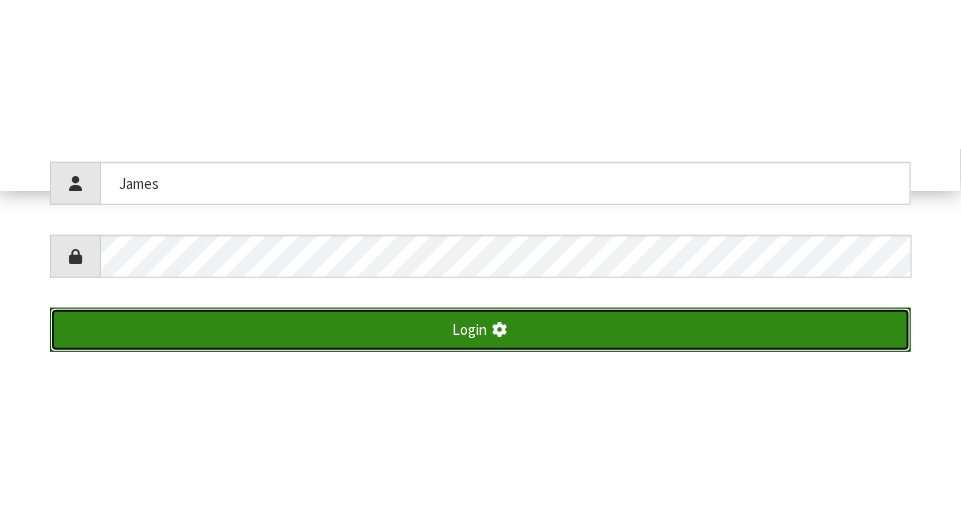 scroll, scrollTop: 513, scrollLeft: 0, axis: vertical 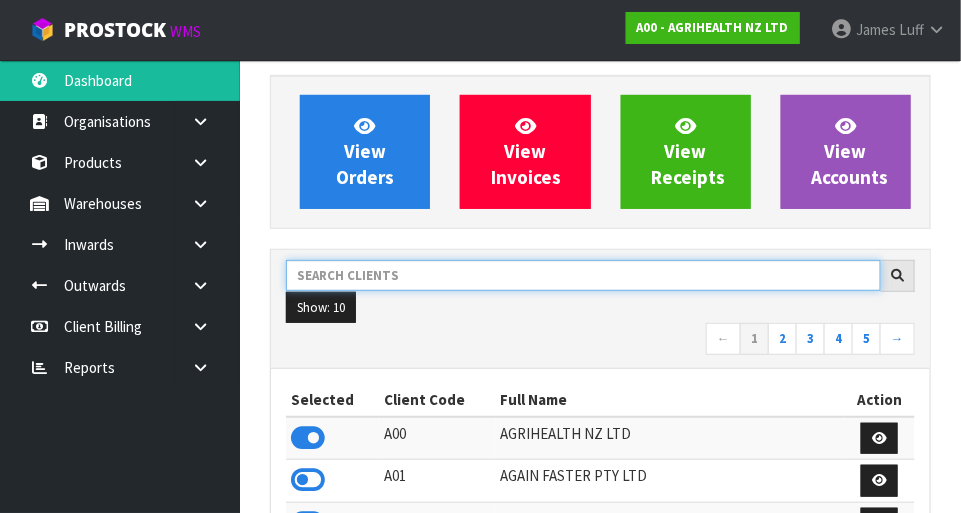 click at bounding box center (583, 275) 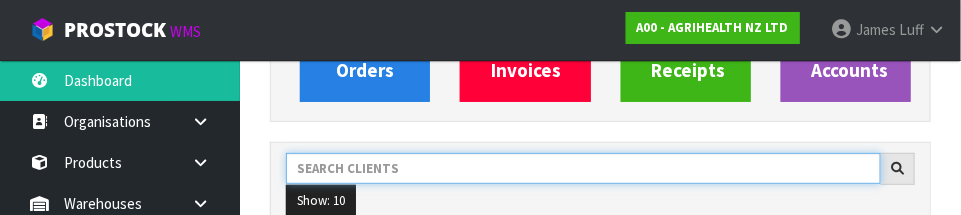 scroll, scrollTop: 293, scrollLeft: 0, axis: vertical 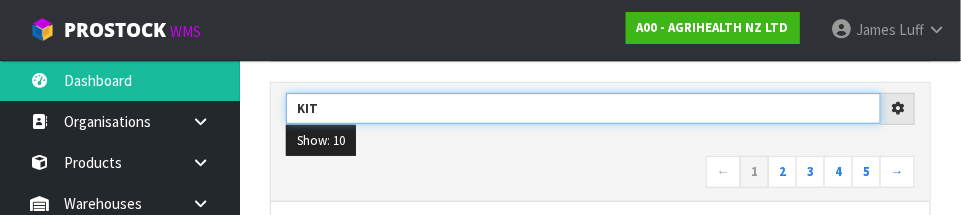 type on "KIT" 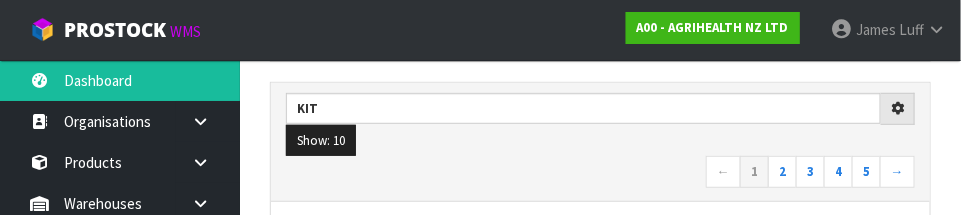 click on "←
1 2 3 4 5
→" at bounding box center [600, 173] 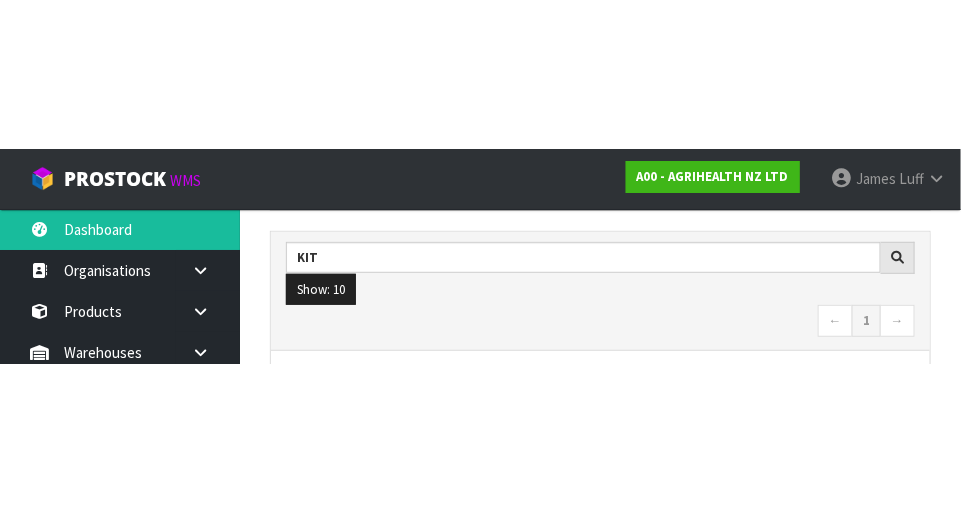 scroll, scrollTop: 303, scrollLeft: 0, axis: vertical 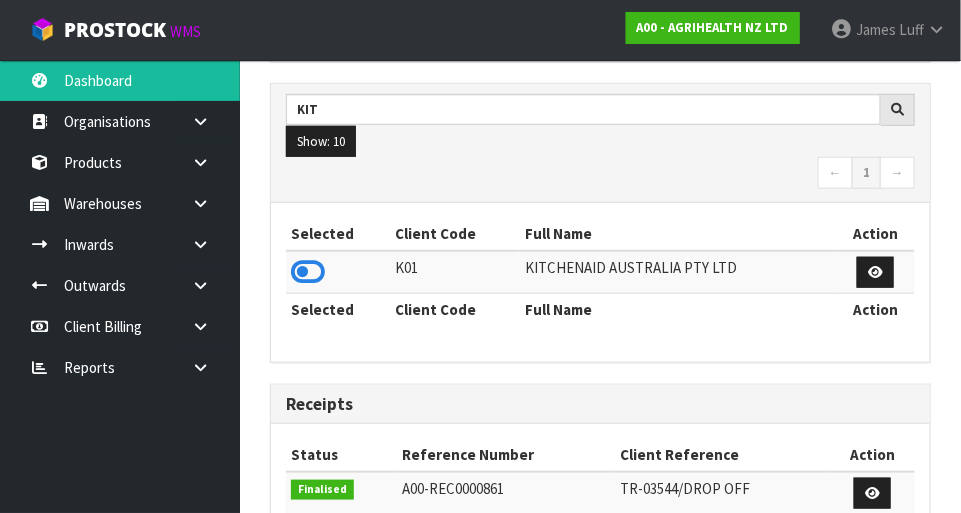 click at bounding box center (308, 272) 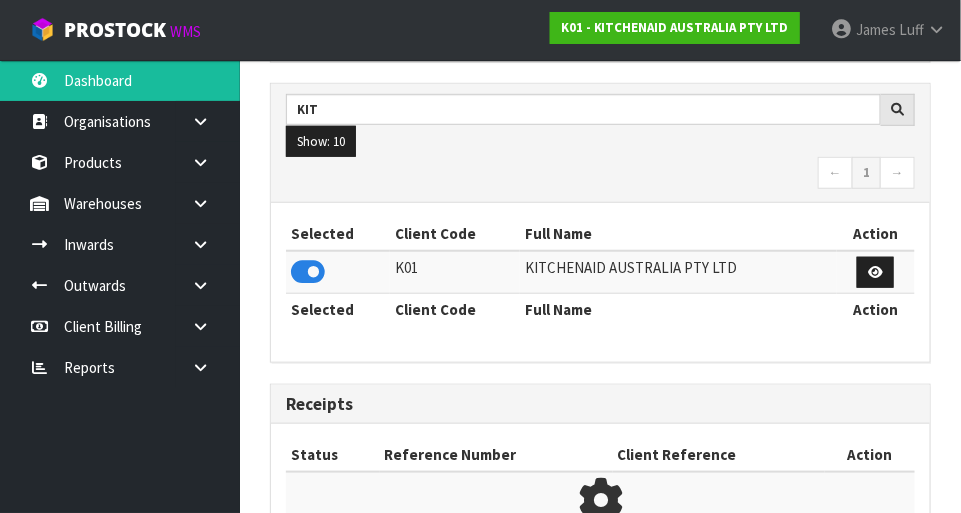 scroll, scrollTop: 1312, scrollLeft: 691, axis: both 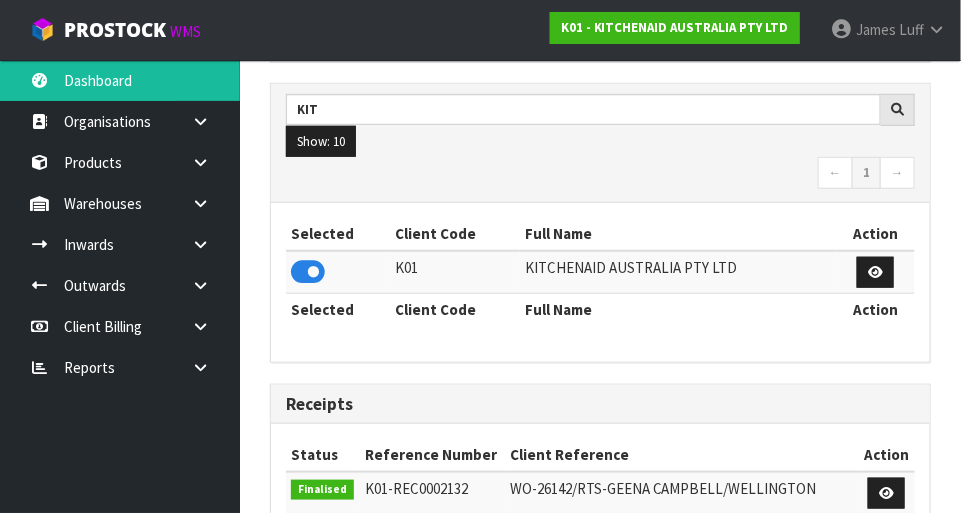 click at bounding box center [200, 203] 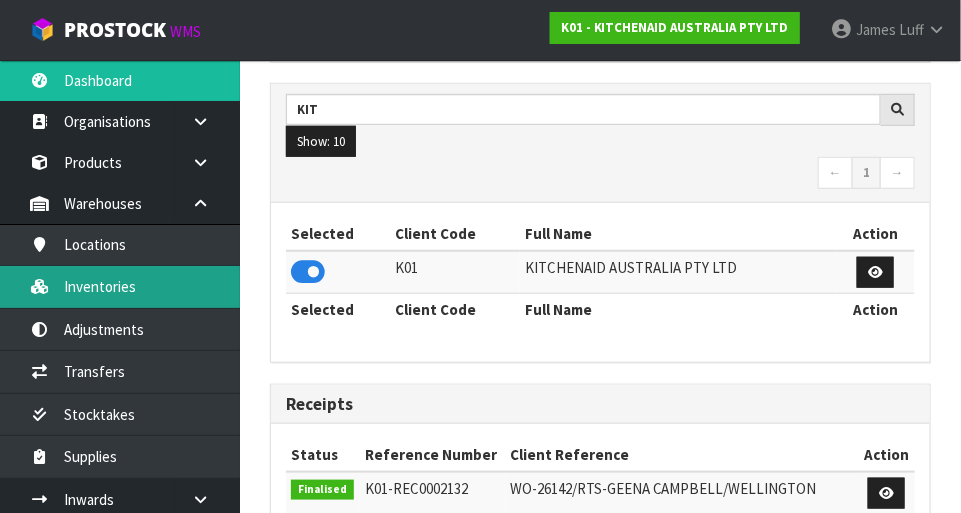 click on "Inventories" at bounding box center (120, 286) 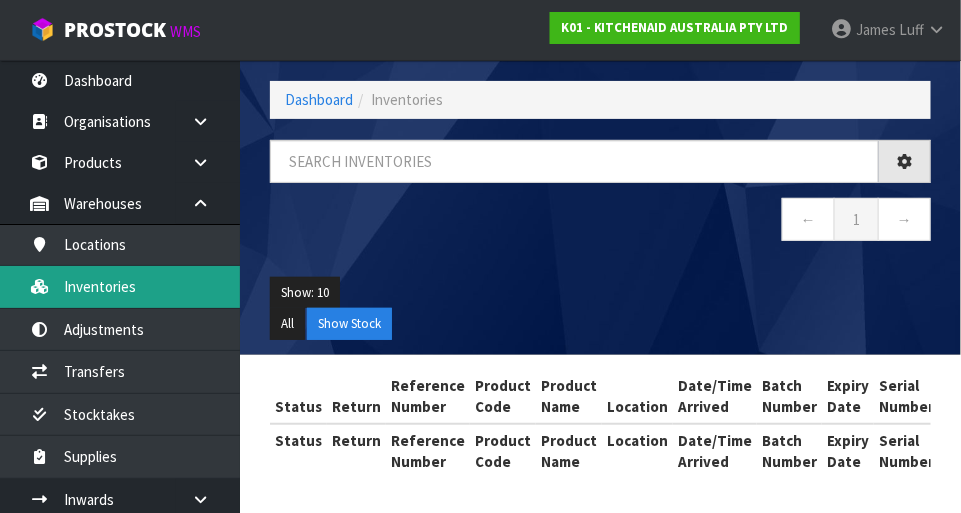 scroll, scrollTop: 81, scrollLeft: 0, axis: vertical 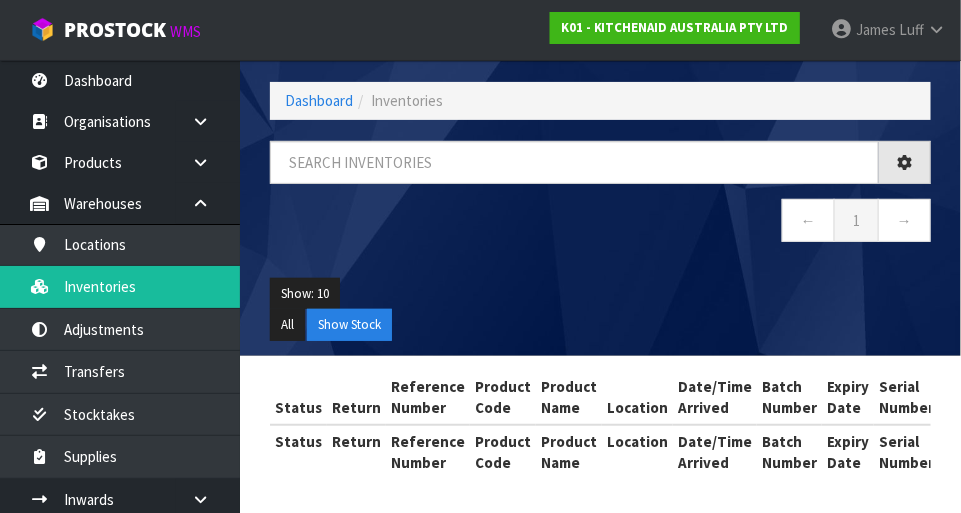 click on "Status" at bounding box center [298, 398] 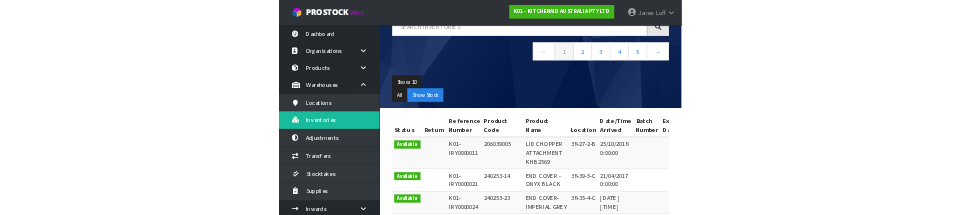 scroll, scrollTop: 0, scrollLeft: 0, axis: both 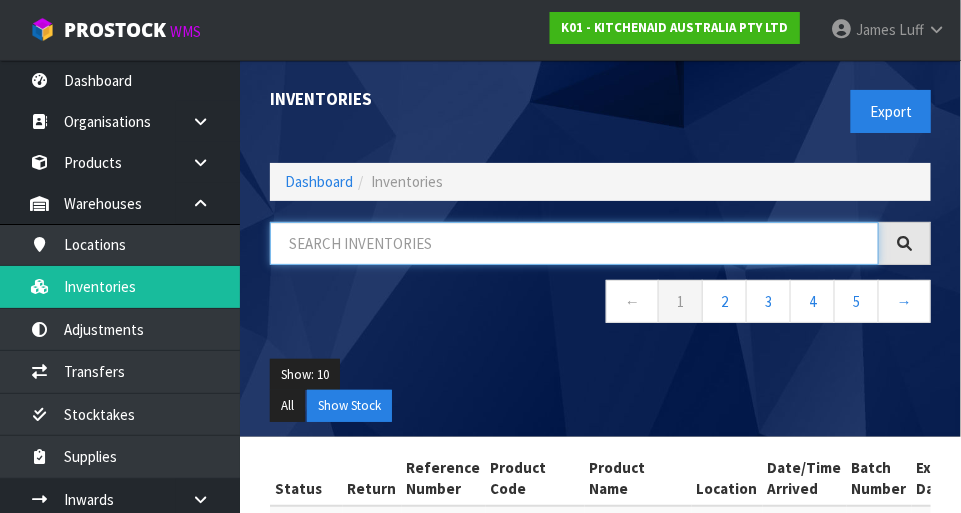 click at bounding box center [574, 243] 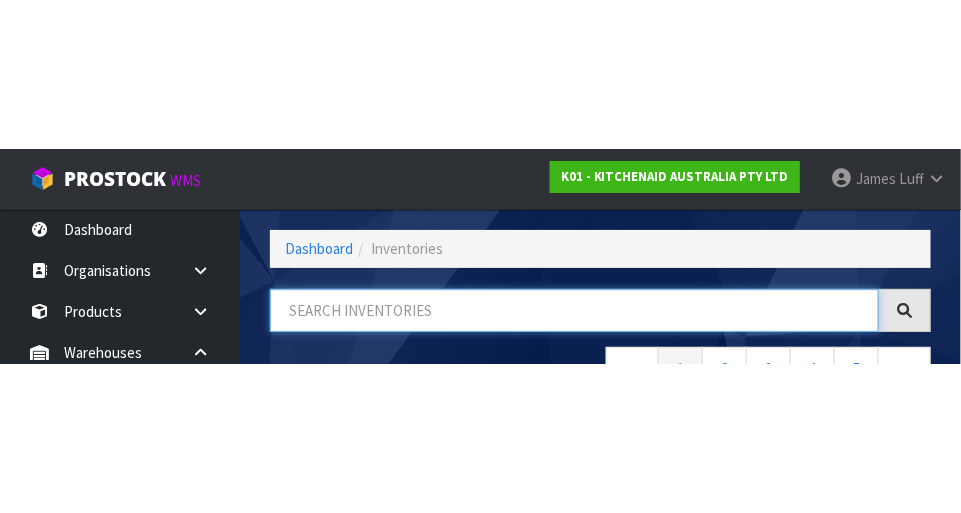 scroll, scrollTop: 135, scrollLeft: 0, axis: vertical 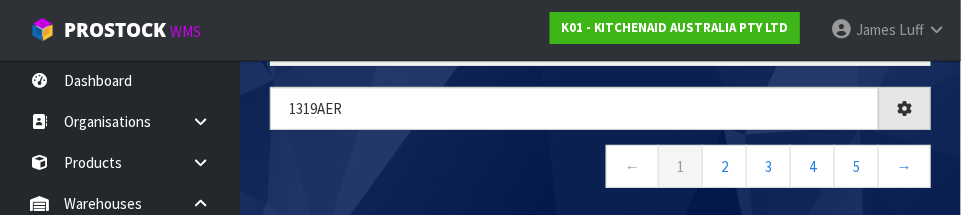 click on "←
1 2 3 4 5
→" at bounding box center (600, 169) 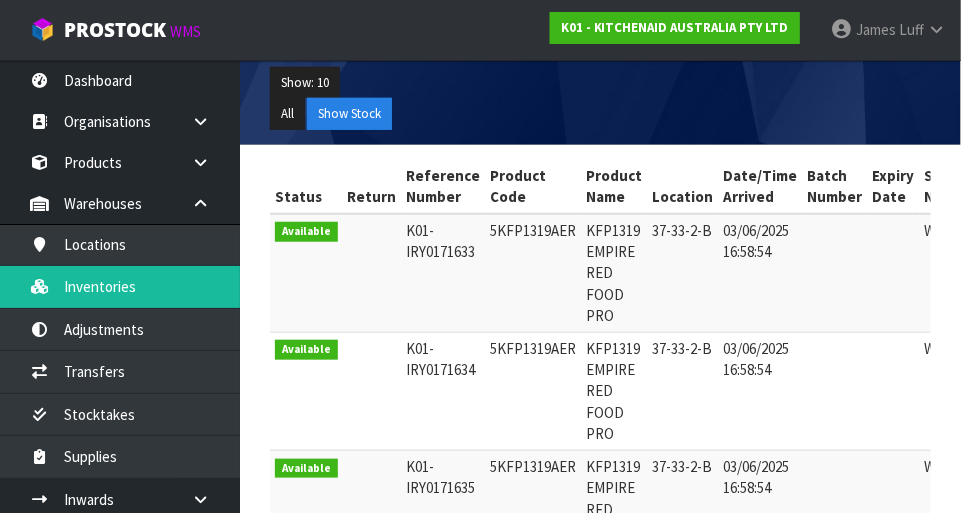 scroll, scrollTop: 291, scrollLeft: 0, axis: vertical 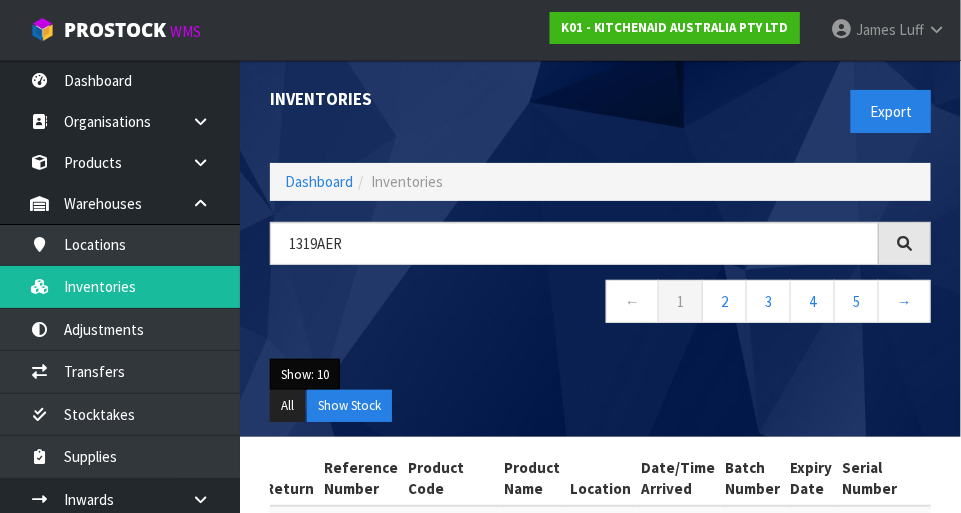 click on "Show: 10" at bounding box center [305, 375] 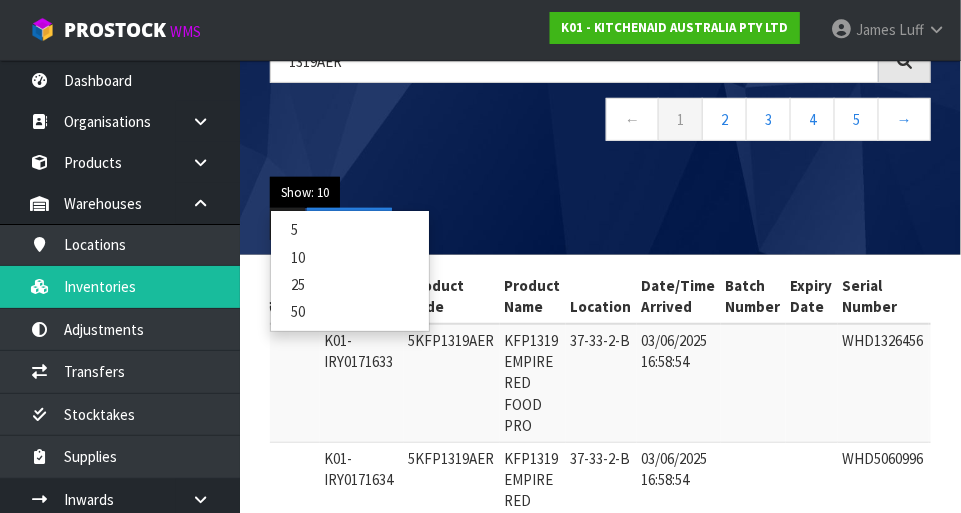 scroll, scrollTop: 181, scrollLeft: 0, axis: vertical 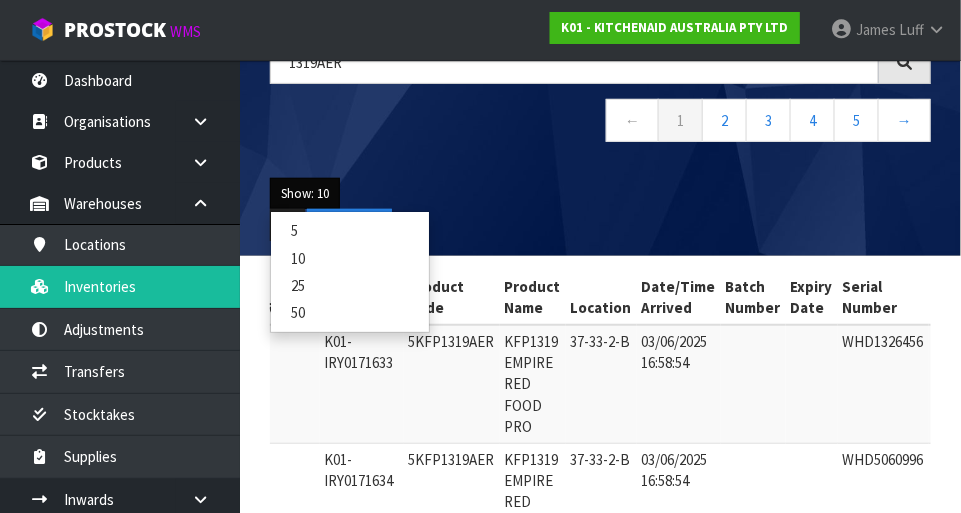 click on "50" at bounding box center (350, 312) 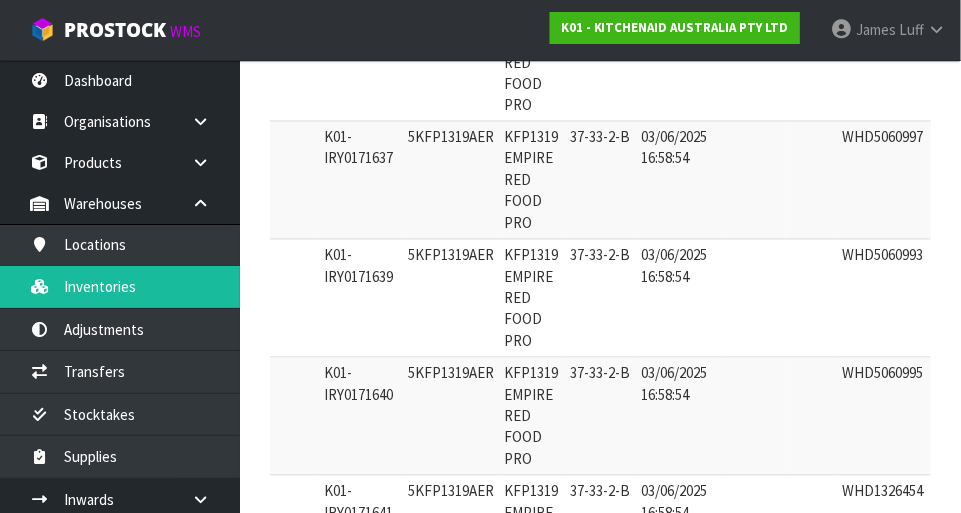 scroll, scrollTop: 814, scrollLeft: 0, axis: vertical 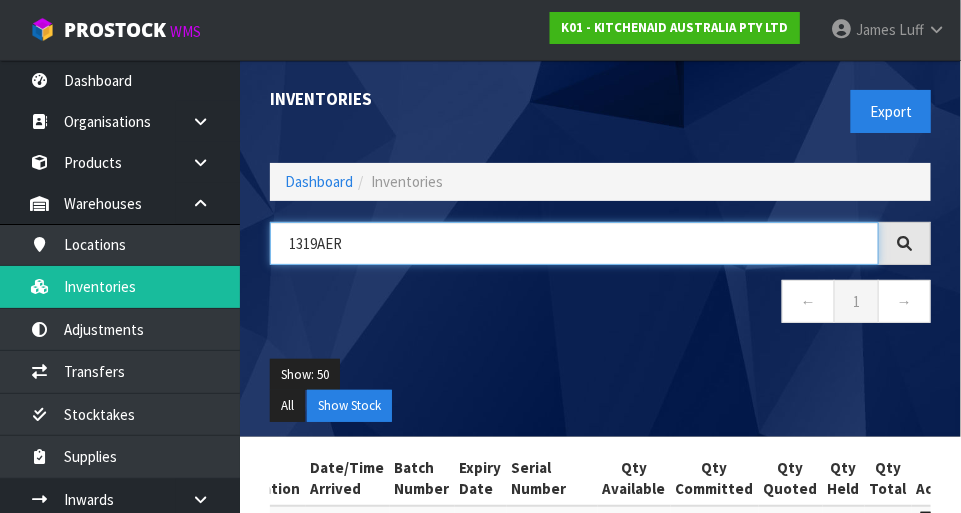 click on "1319AER" at bounding box center [574, 243] 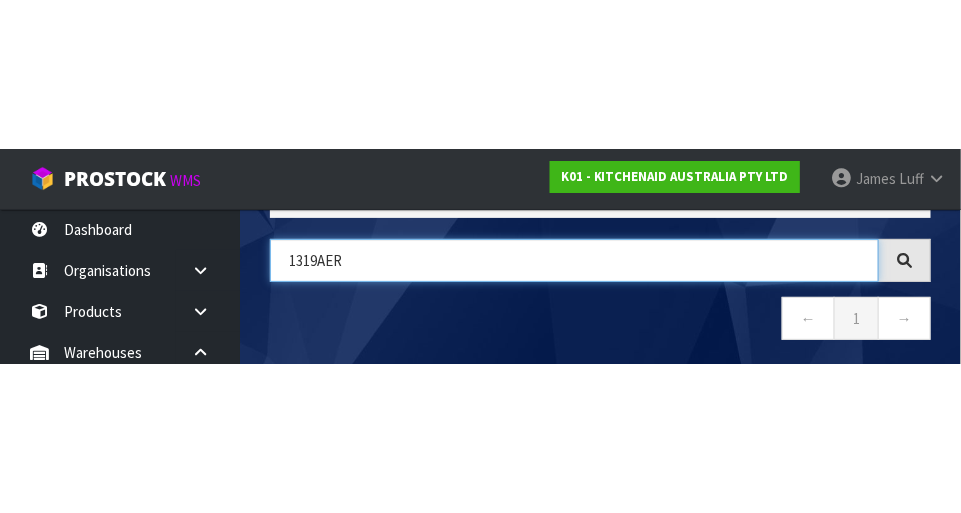 scroll, scrollTop: 135, scrollLeft: 0, axis: vertical 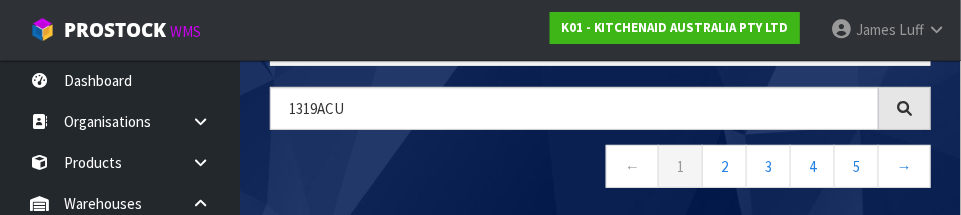 click on "←
1 2 3 4 5
→" at bounding box center (600, 169) 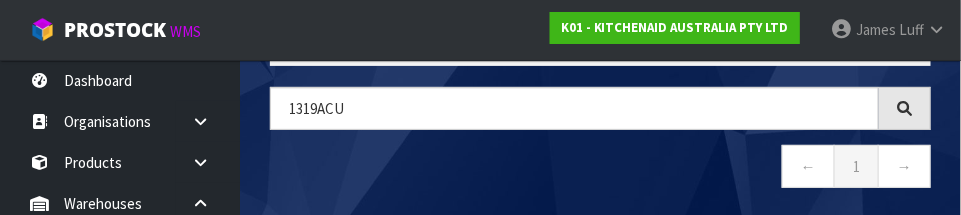 type on "1319ACU" 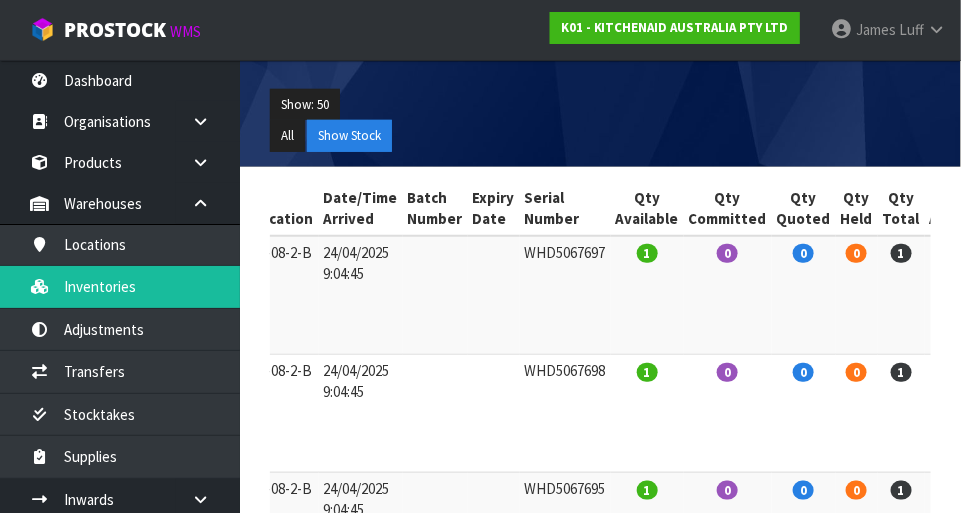 scroll, scrollTop: 292, scrollLeft: 0, axis: vertical 